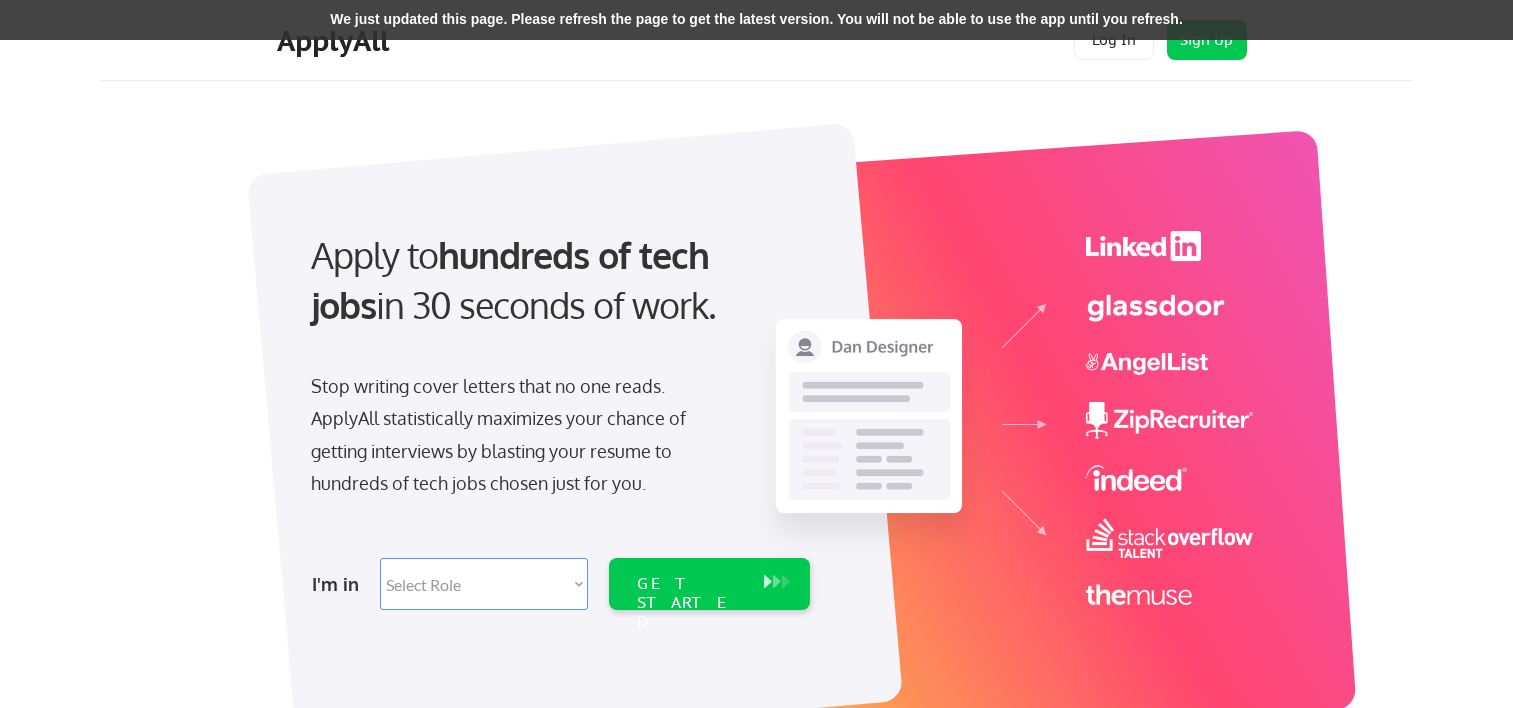scroll, scrollTop: 3066, scrollLeft: 0, axis: vertical 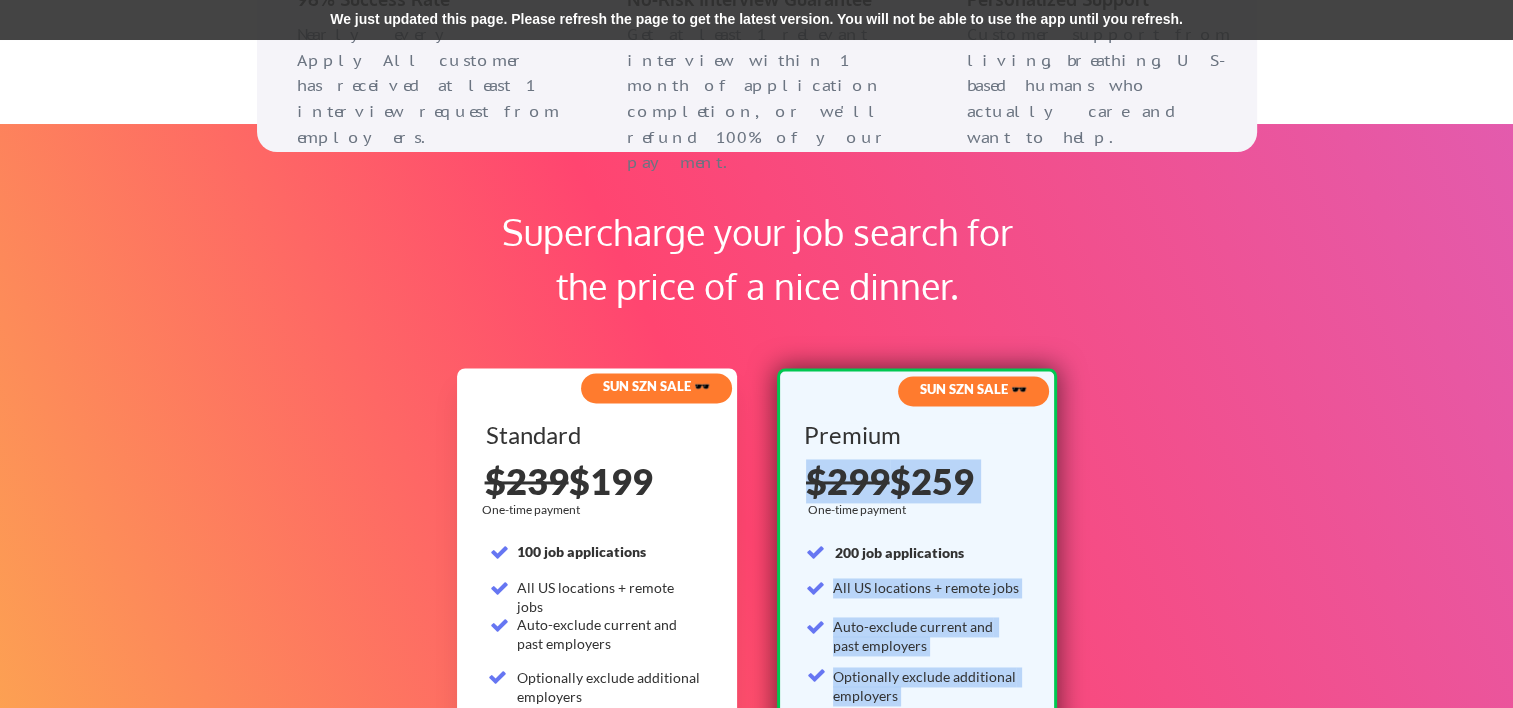 drag, startPoint x: 987, startPoint y: 331, endPoint x: 960, endPoint y: 336, distance: 27.45906 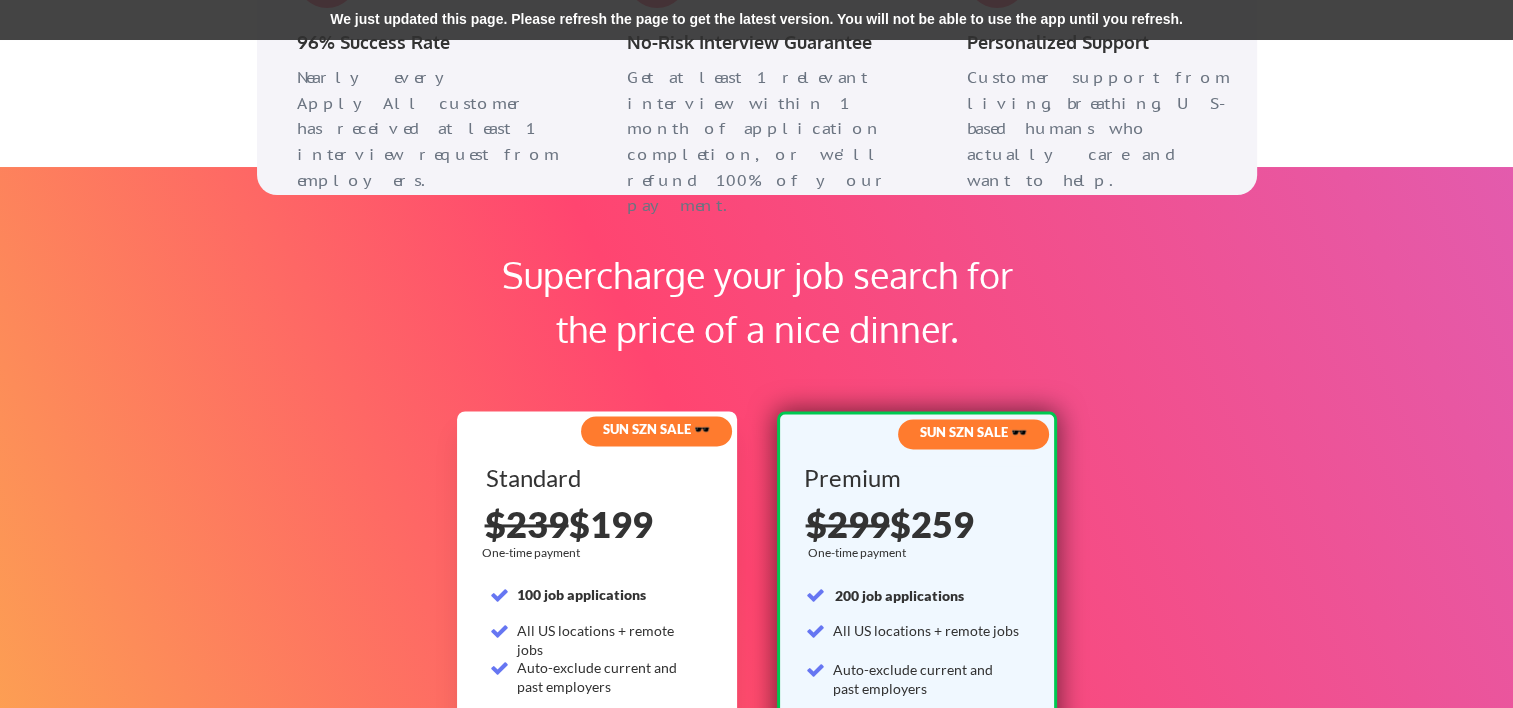 click on "Supercharge your job search for the price of a nice dinner. SUN SZN SALE 🕶️ Standard 100 job applications All [REGION] locations + remote jobs Auto-exclude current and past employers Optionally exclude additional employers
$239 $199 One-time payment Get 3x more responses SUN SZN SALE 🕶️ Premium One-time payment 200 job applications All [REGION] locations + remote jobs Auto-exclude current and past employers Optionally exclude additional employers
$299 $259 Get 5x more responses If you don't get at least 1 relevant interview within 1 month of application completion, we'll refund your entire payment. No joke." at bounding box center (756, 592) 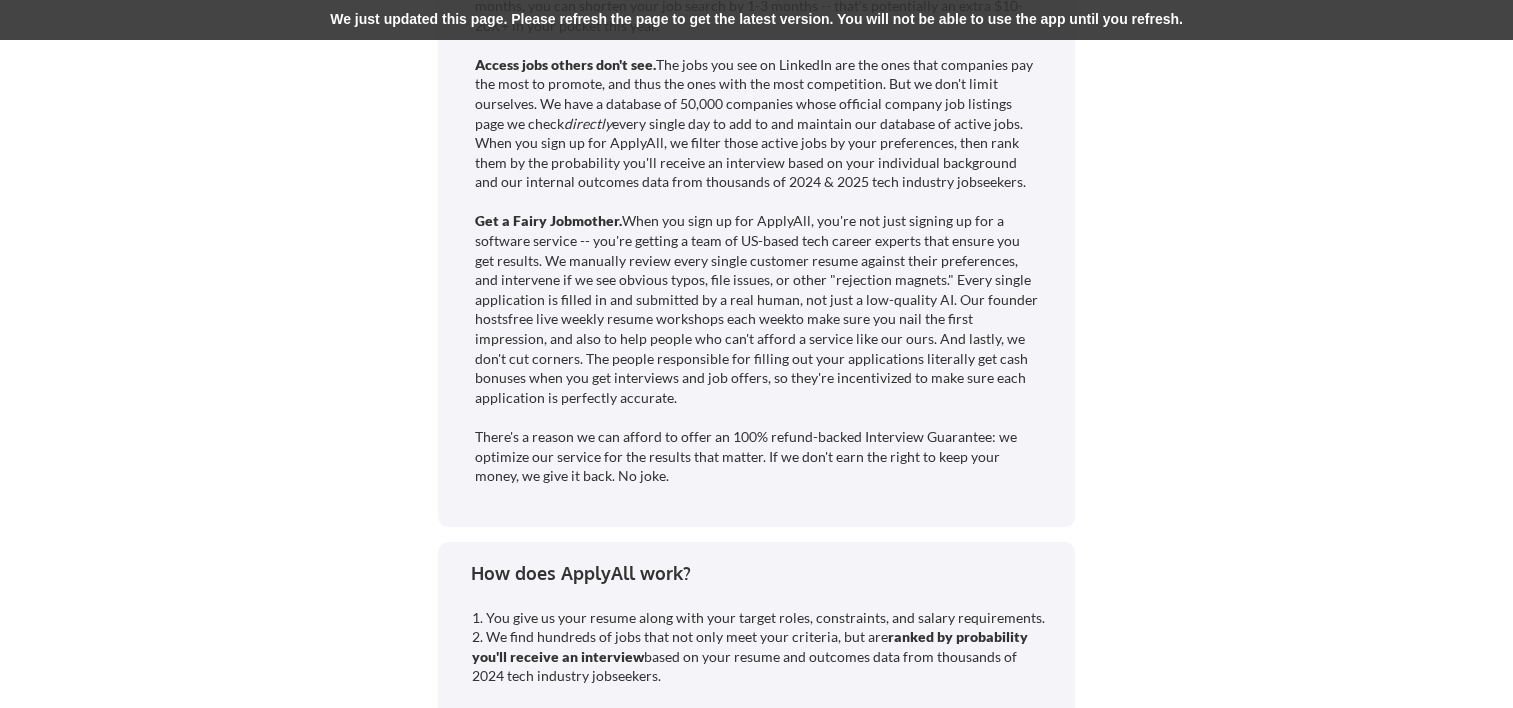 scroll, scrollTop: 4133, scrollLeft: 0, axis: vertical 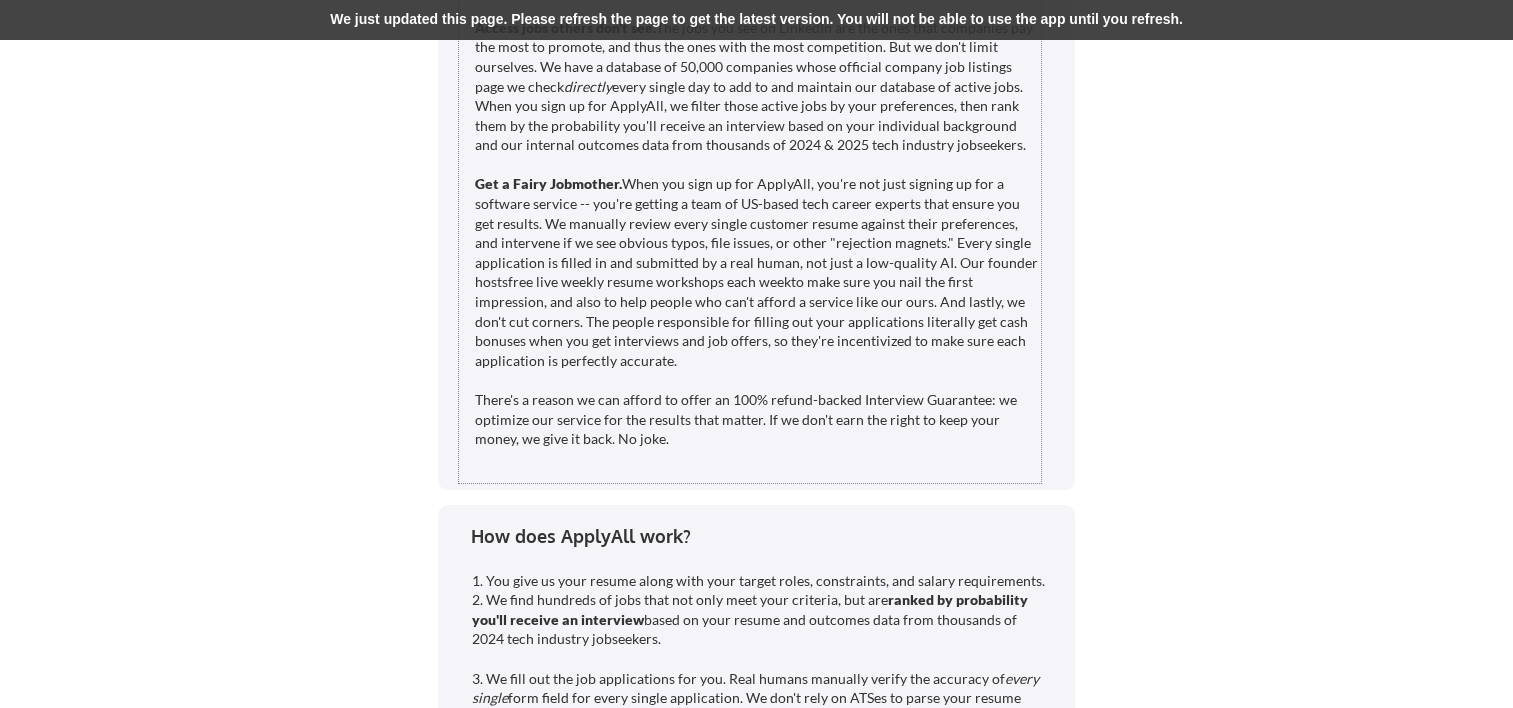 click on "Get your time back.  25-50 hours of time that you can instead use to work your network for referrals, do practice interviews, spend more time with loved ones, work to put food on the table, or simply binge more Netflix (we don't judge).
Make more money.  By applying you to hundreds of jobs in days, rather than weeks or months, you can shorten your job search by 1-3 months -- that's potentially an extra $10-20K+ in your pocket this year. Access jobs others don't see.  The jobs you see on LinkedIn are the ones that companies pay the most to promote, and thus the ones with the most competition. But we don't limit ourselves. We have a database of 50,000 companies whose official company job listings page we check  directly Get a Fairy Jobmother.  free live weekly resume workshops each week There's a reason we can afford to offer an 100% refund-backed Interview Guarantee: we optimize our service for the results that matter. If we don't earn the right to keep your money, we give it back. No joke." at bounding box center (758, 165) 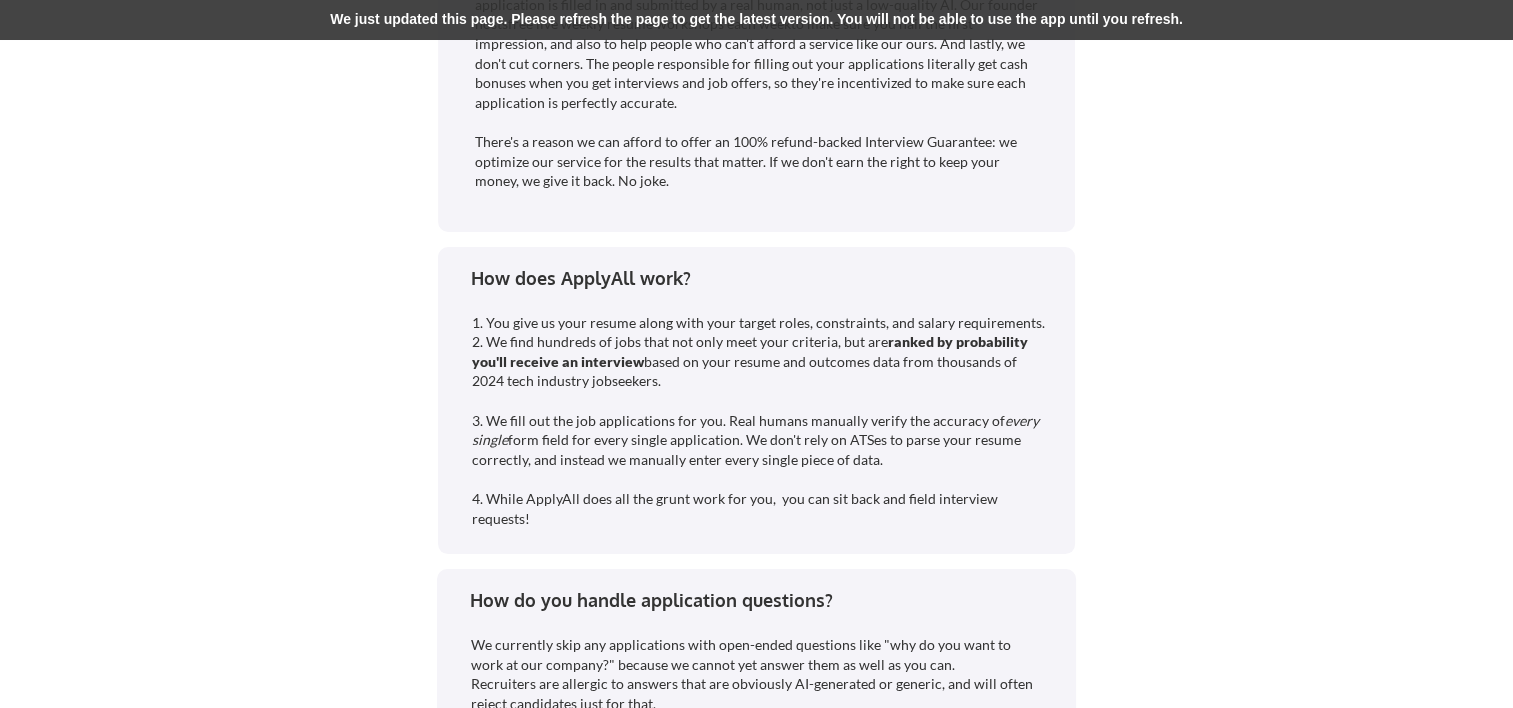 scroll, scrollTop: 4390, scrollLeft: 0, axis: vertical 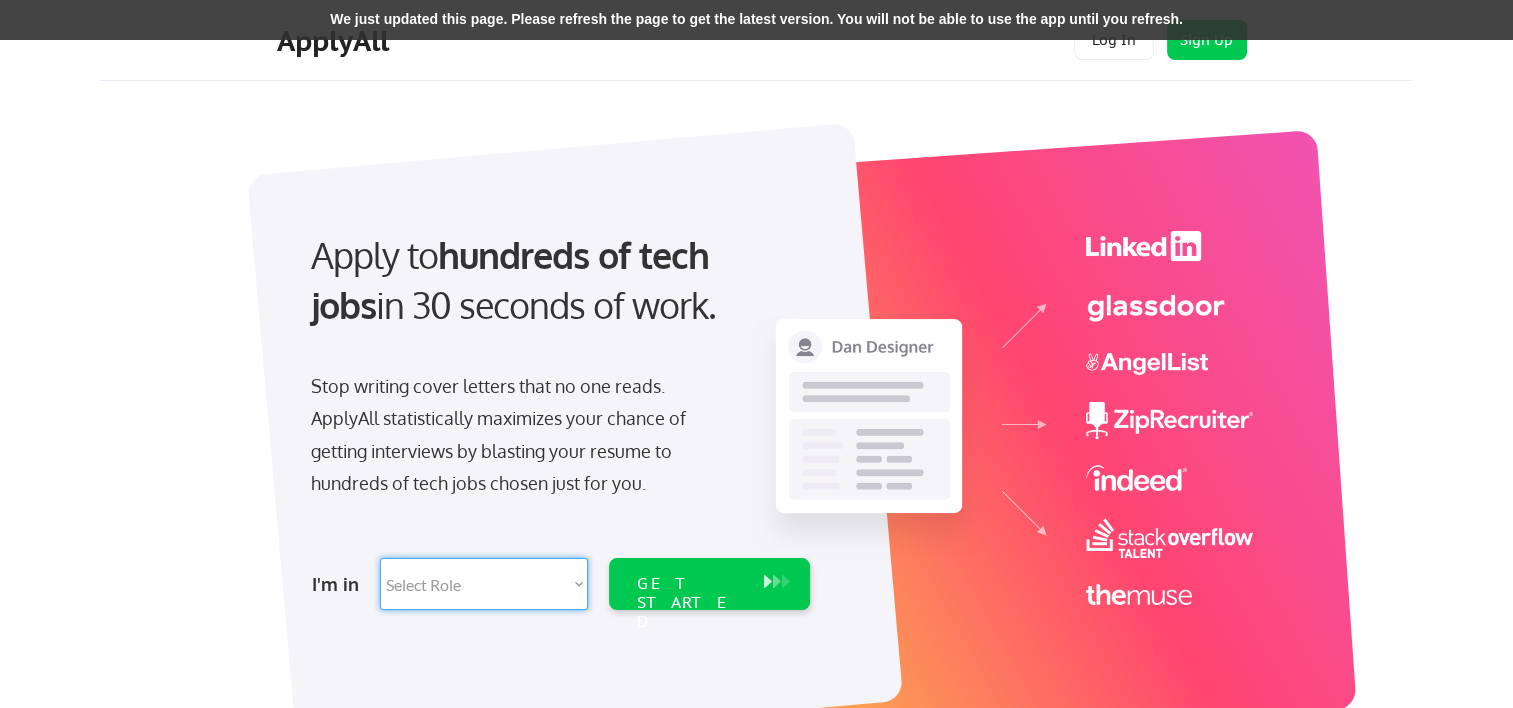 click on "Select Role Software Engineering Product Management Customer Success Sales UI/UX/Product Design Technical Project/Program Mgmt Marketing & Growth Data HR/Recruiting IT/Cybersecurity Tech Finance/Ops/Strategy Customer Support" at bounding box center [484, 584] 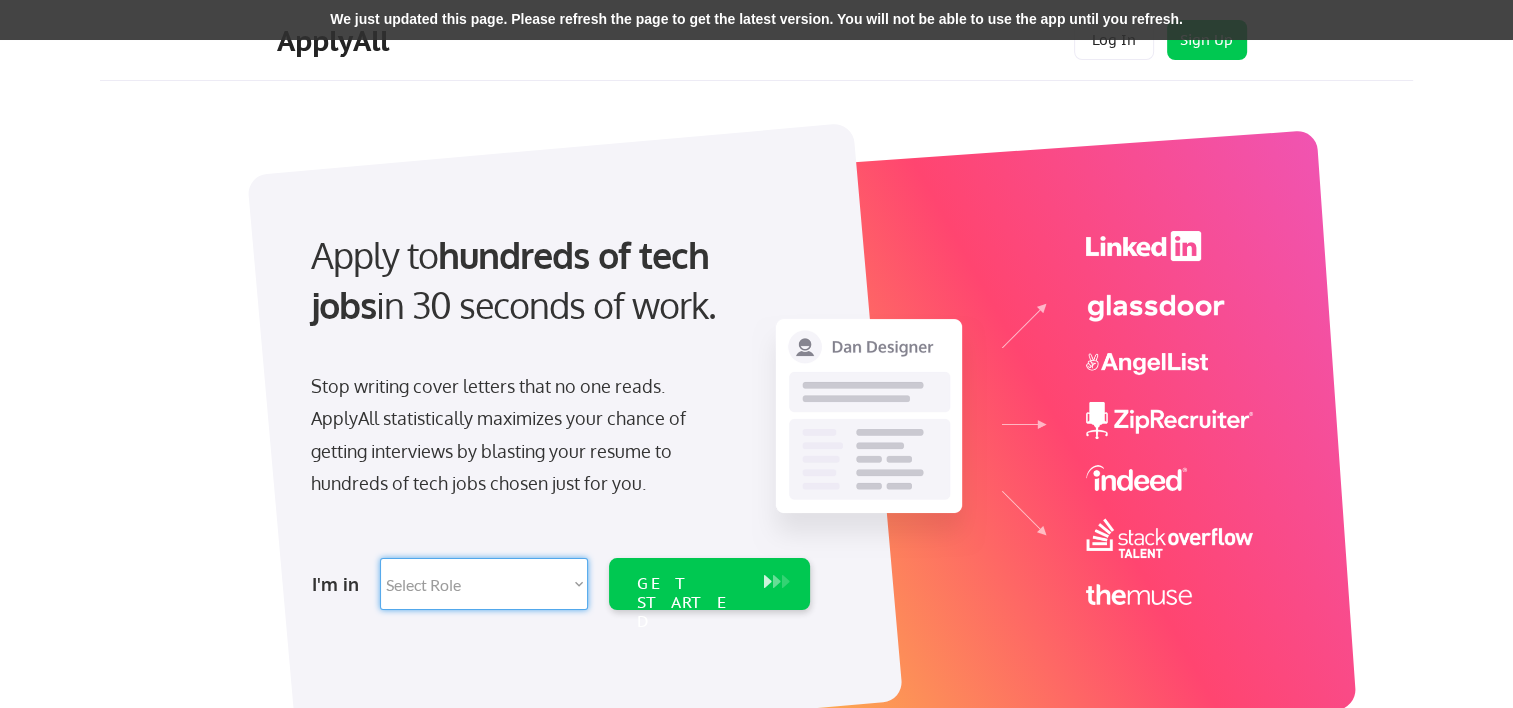 click on "Apply to  hundreds of tech jobs  in 30 seconds of work. Stop writing cover letters that no one reads. ApplyAll statistically maximizes your chance of getting interviews by blasting your resume to hundreds of tech jobs chosen just for you. I'm in Select Role Software Engineering Product Management Customer Success Sales UI/UX/Product Design Technical Project/Program Mgmt Marketing & Growth Data HR/Recruiting IT/Cybersecurity Tech Finance/Ops/Strategy Customer Support GET STARTED" at bounding box center [770, 427] 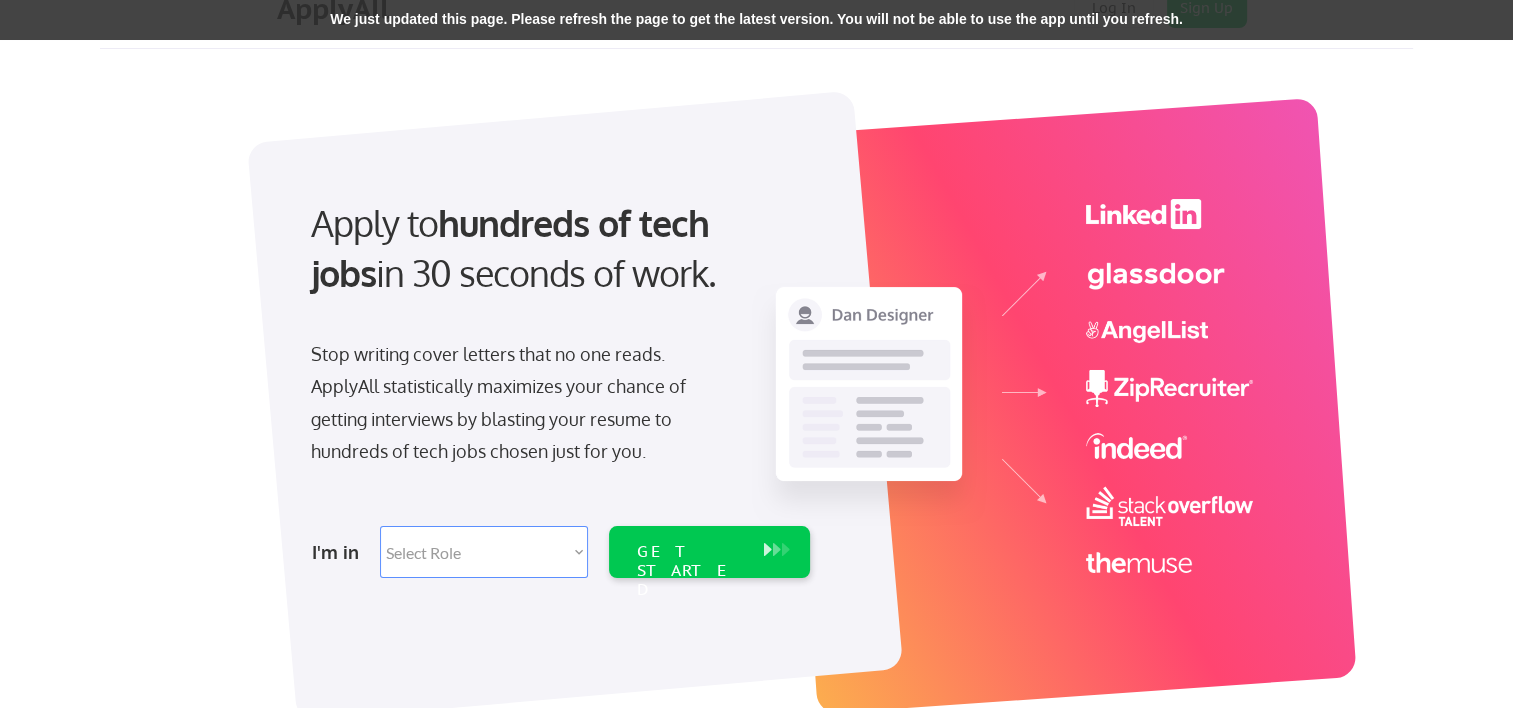 scroll, scrollTop: 0, scrollLeft: 0, axis: both 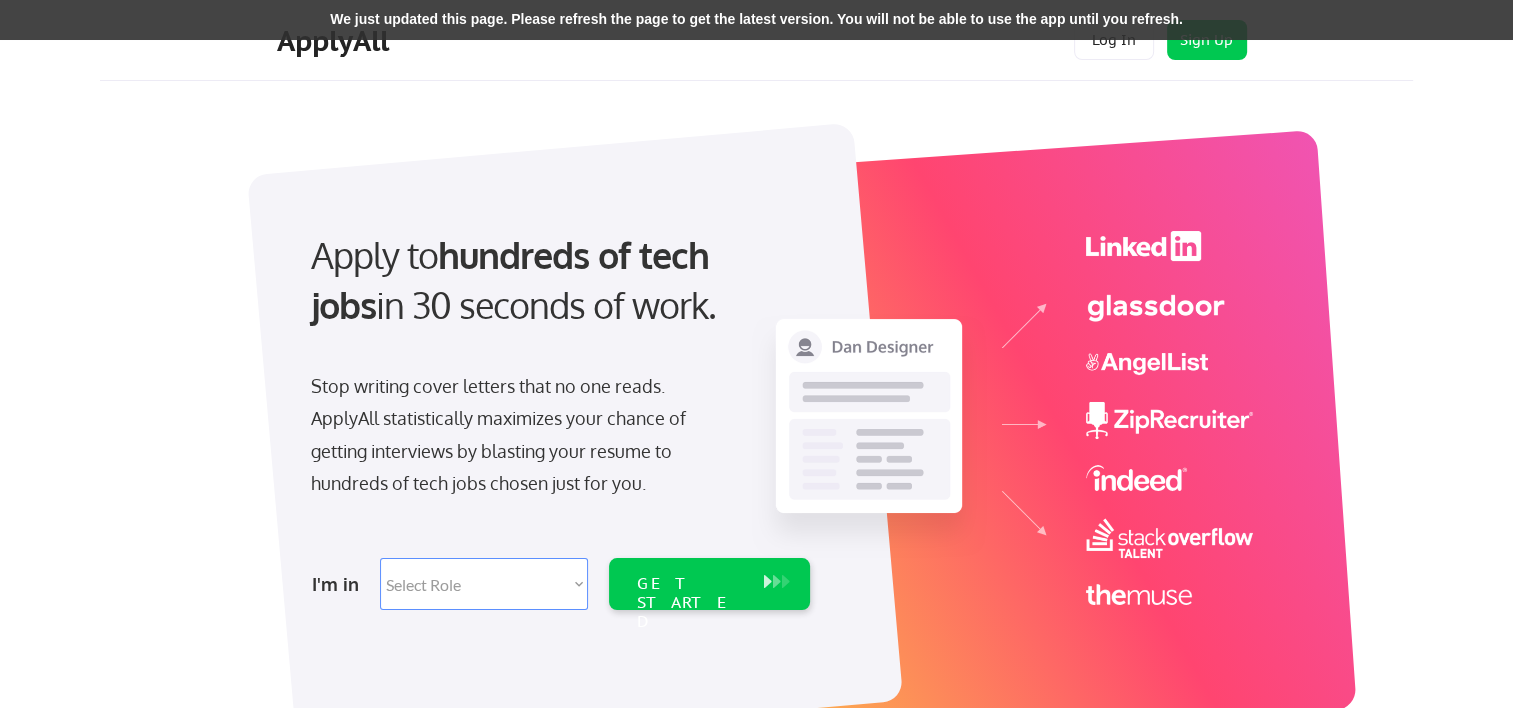 click on "Select Role Software Engineering Product Management Customer Success Sales UI/UX/Product Design Technical Project/Program Mgmt Marketing & Growth Data HR/Recruiting IT/Cybersecurity Tech Finance/Ops/Strategy Customer Support" at bounding box center [484, 584] 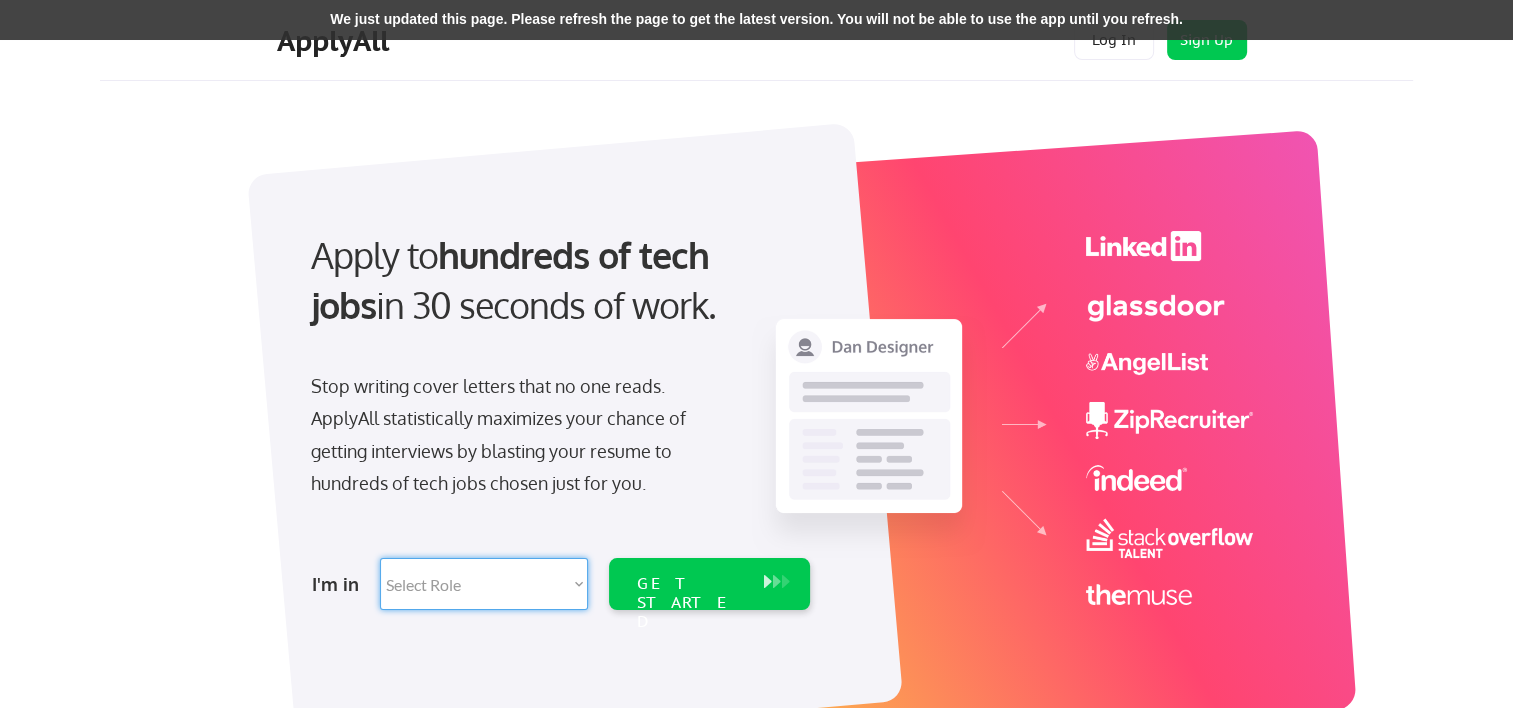 select on ""marketing___comms"" 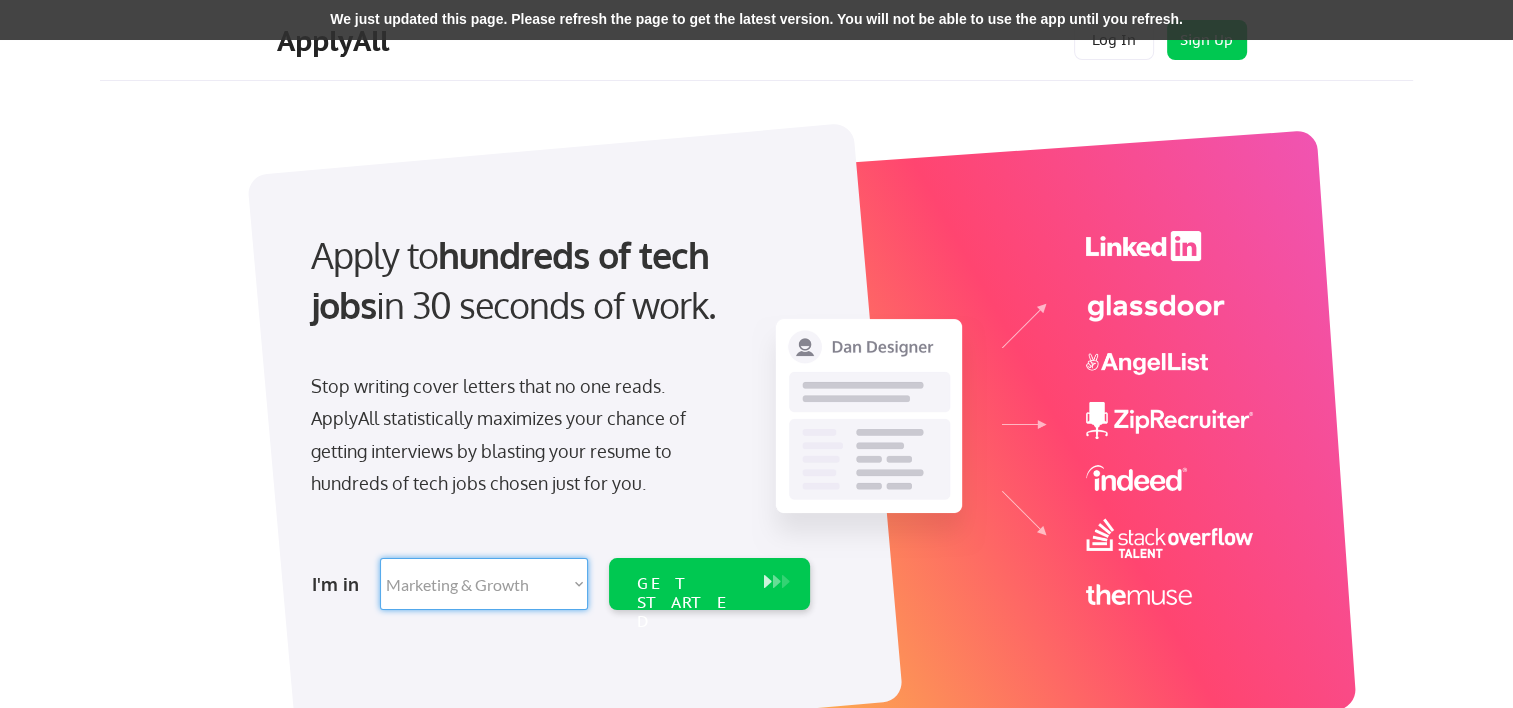 click on "Select Role Software Engineering Product Management Customer Success Sales UI/UX/Product Design Technical Project/Program Mgmt Marketing & Growth Data HR/Recruiting IT/Cybersecurity Tech Finance/Ops/Strategy Customer Support" at bounding box center (484, 584) 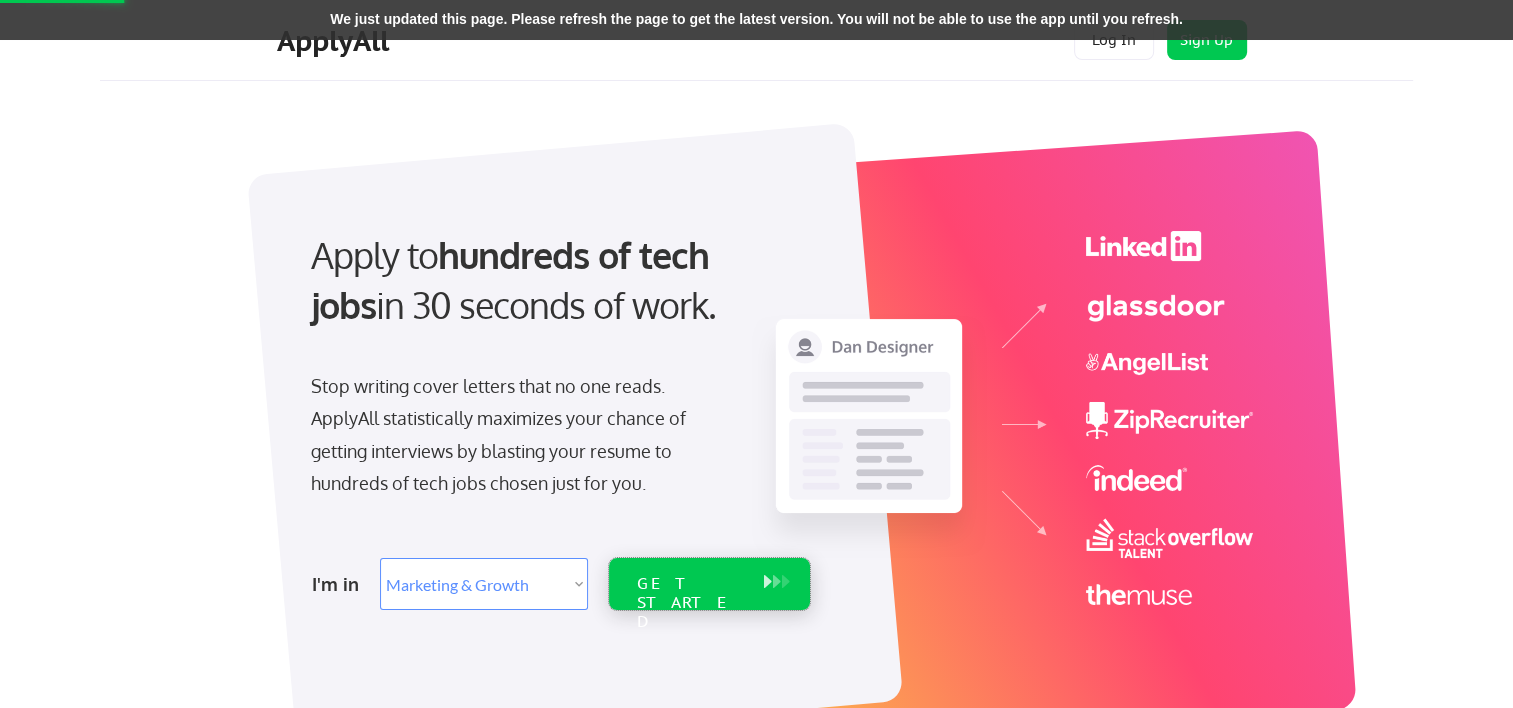 click on "GET STARTED" at bounding box center (690, 603) 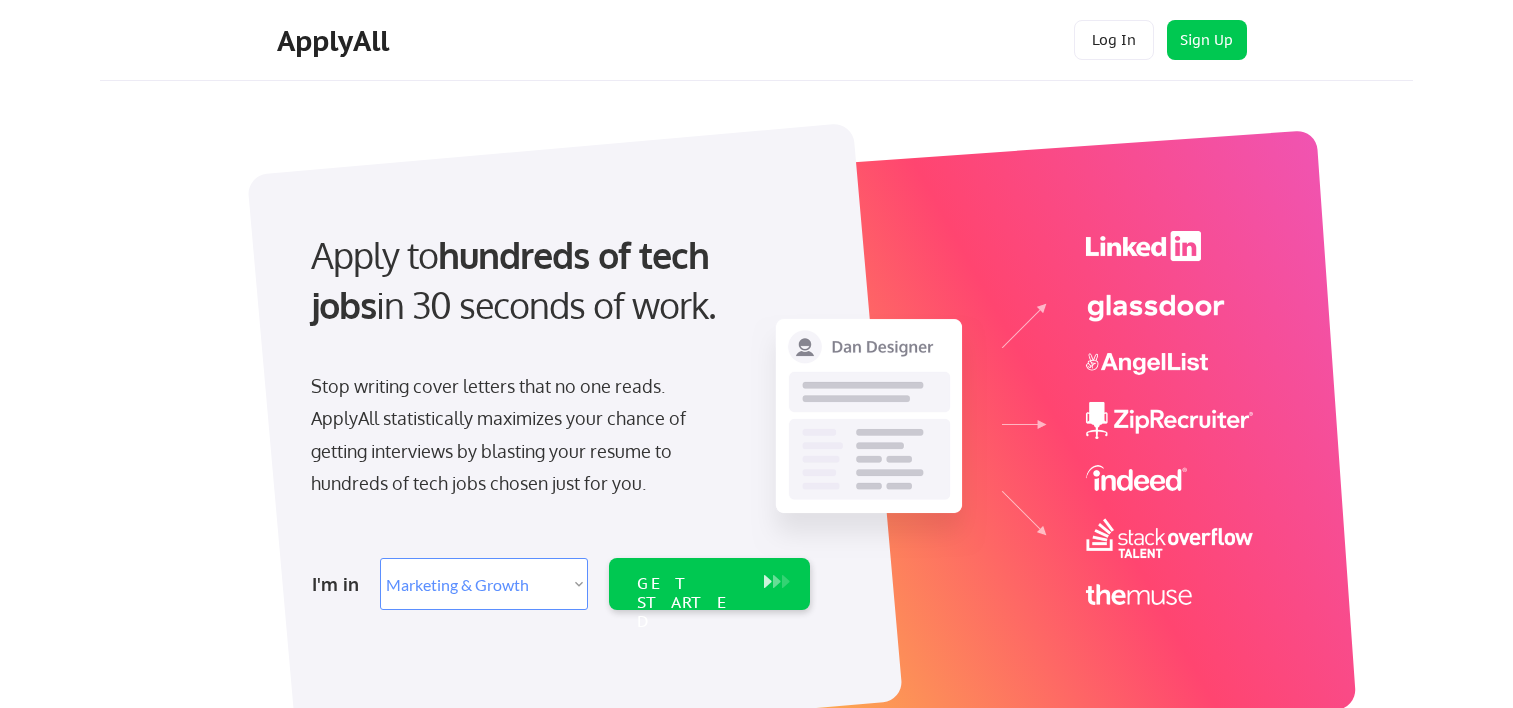 select on ""marketing___comms"" 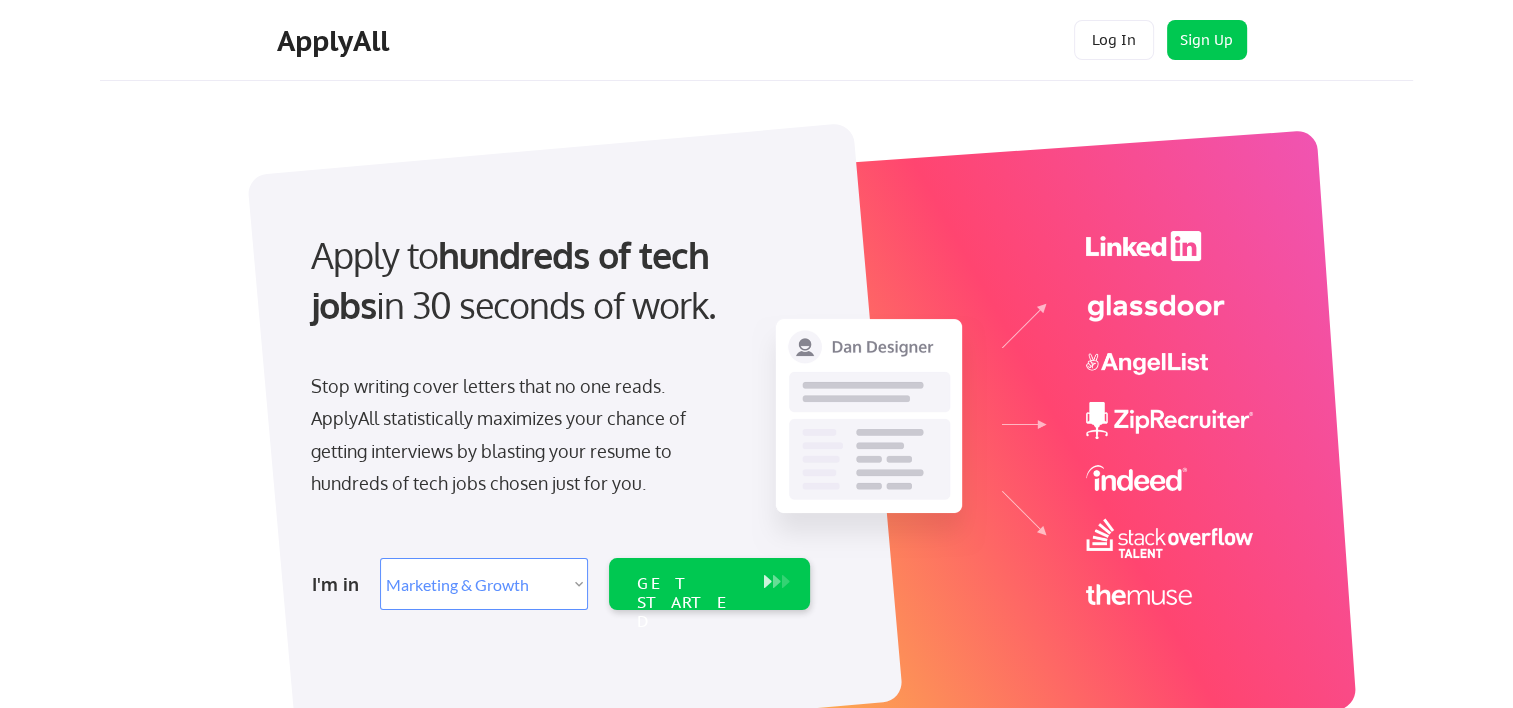 scroll, scrollTop: 0, scrollLeft: 0, axis: both 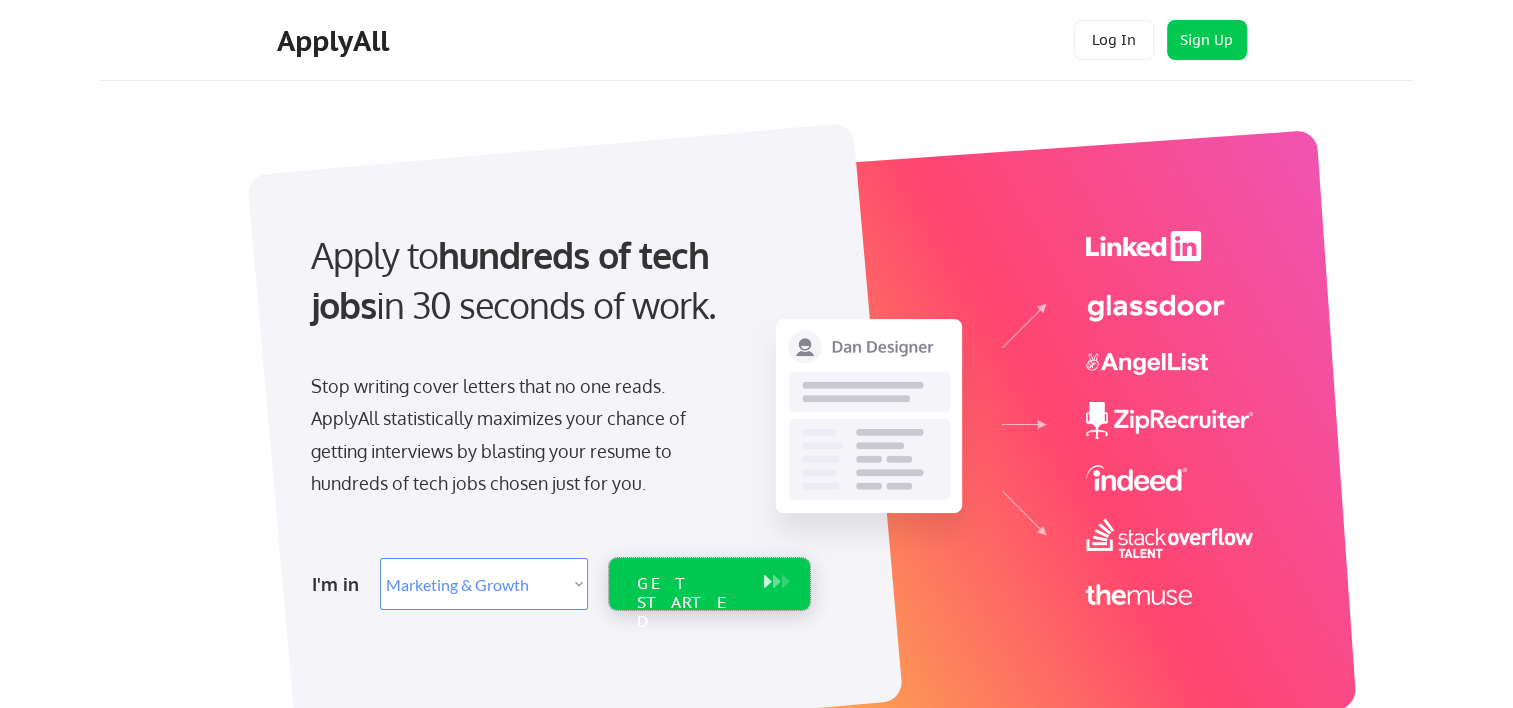 click on "GET STARTED" at bounding box center [690, 603] 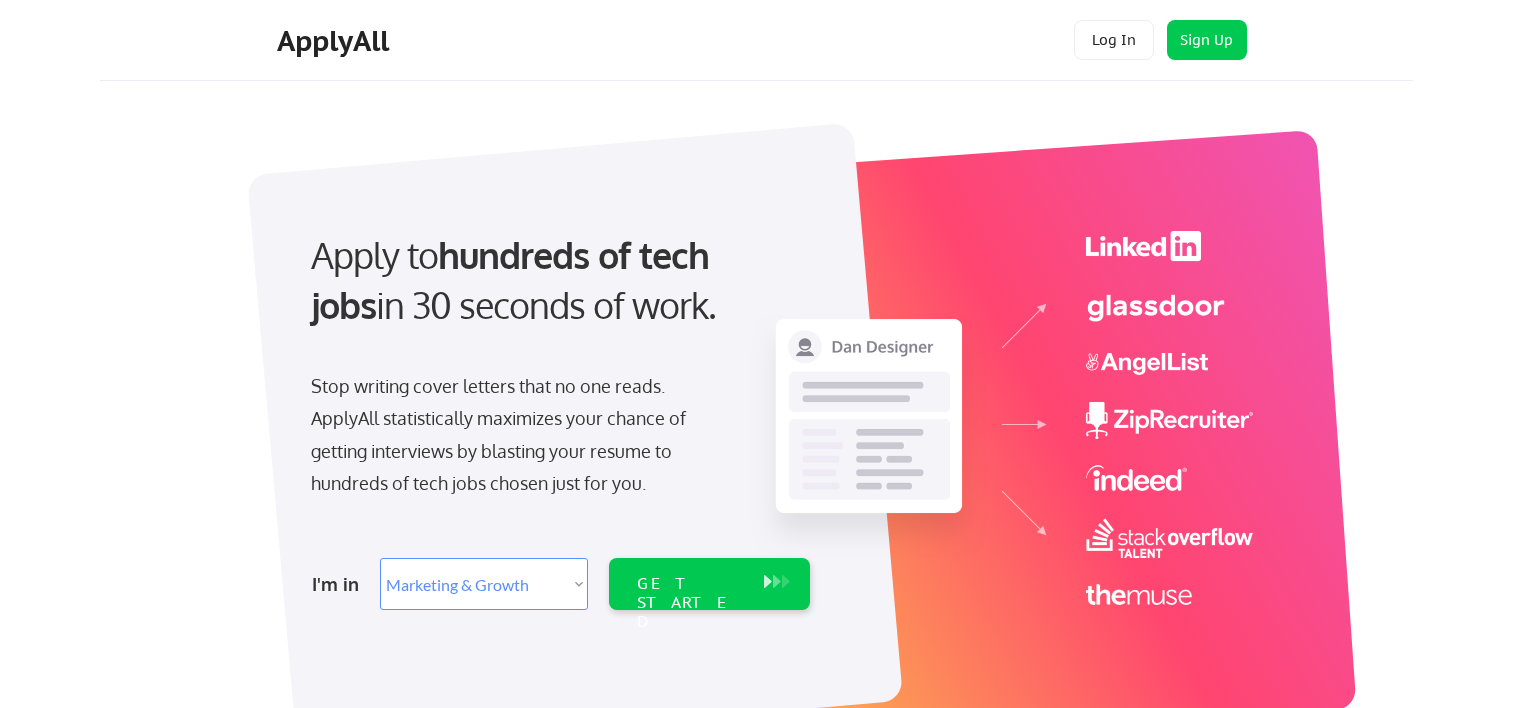select on ""marketing___comms"" 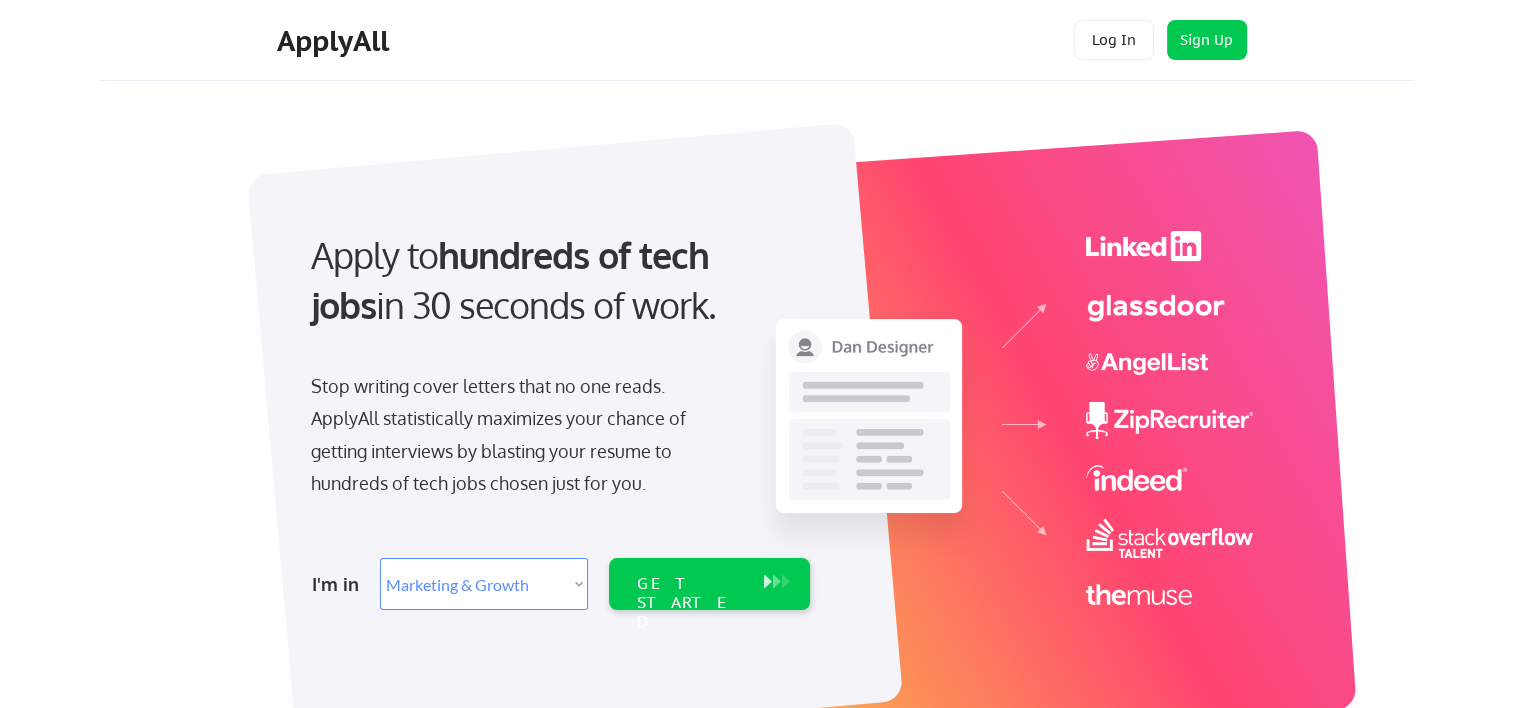 scroll, scrollTop: 0, scrollLeft: 0, axis: both 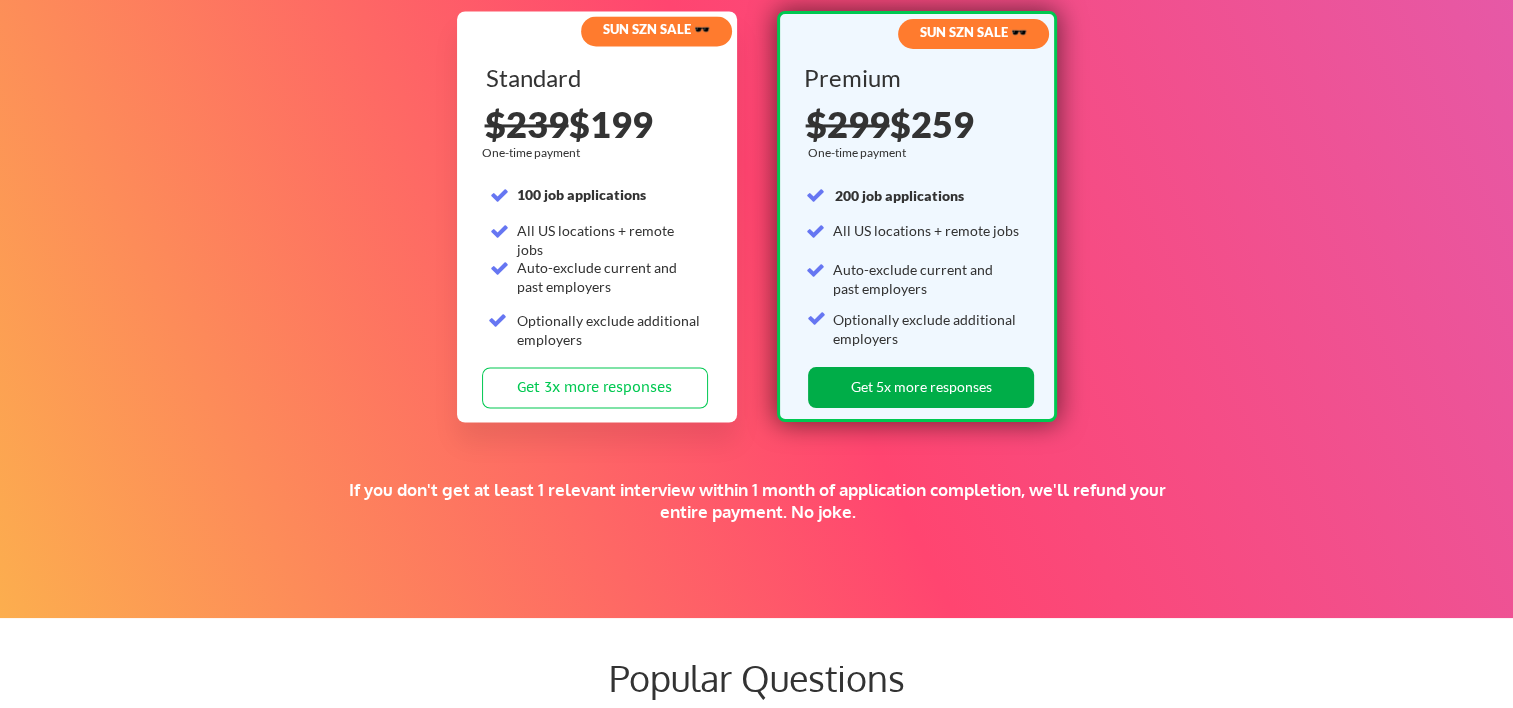 click on "Get 5x more responses" at bounding box center [921, 387] 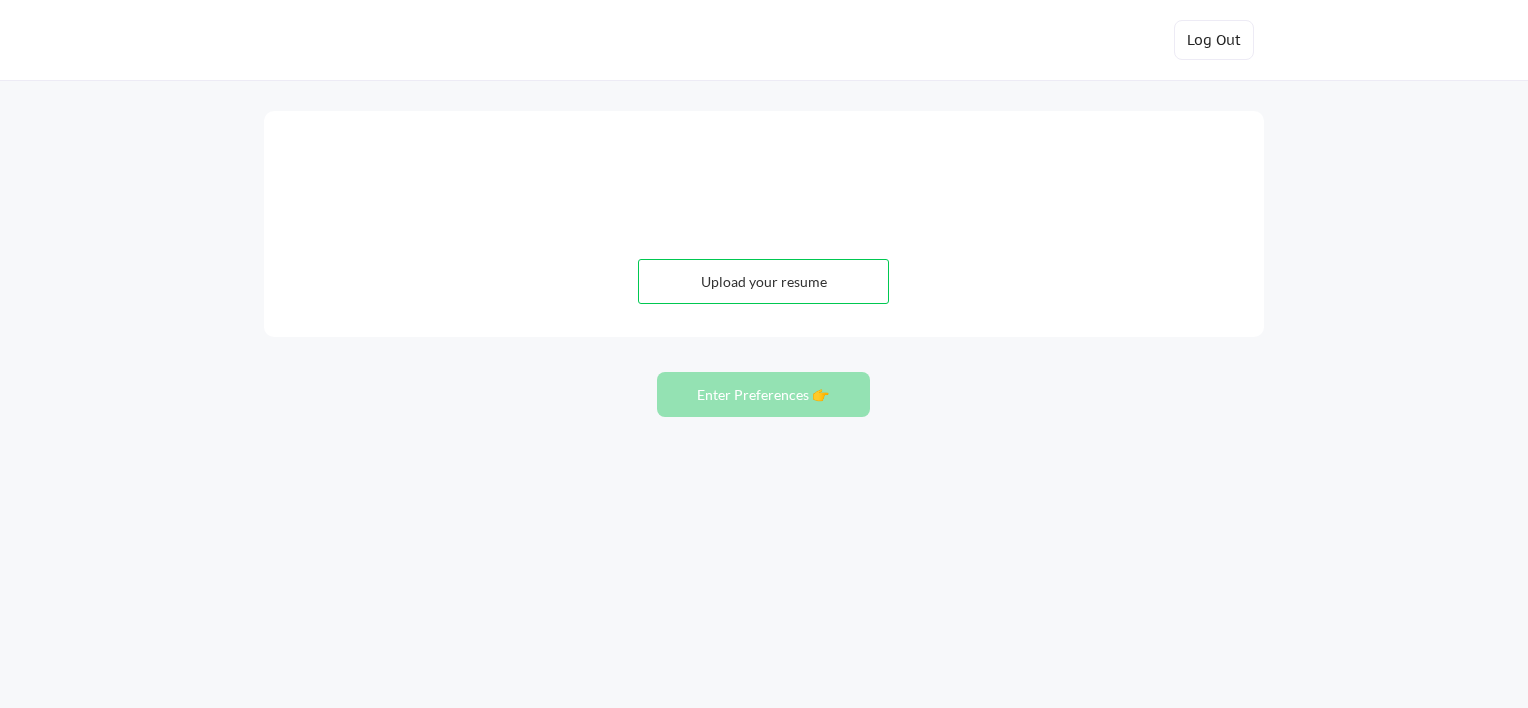 scroll, scrollTop: 0, scrollLeft: 0, axis: both 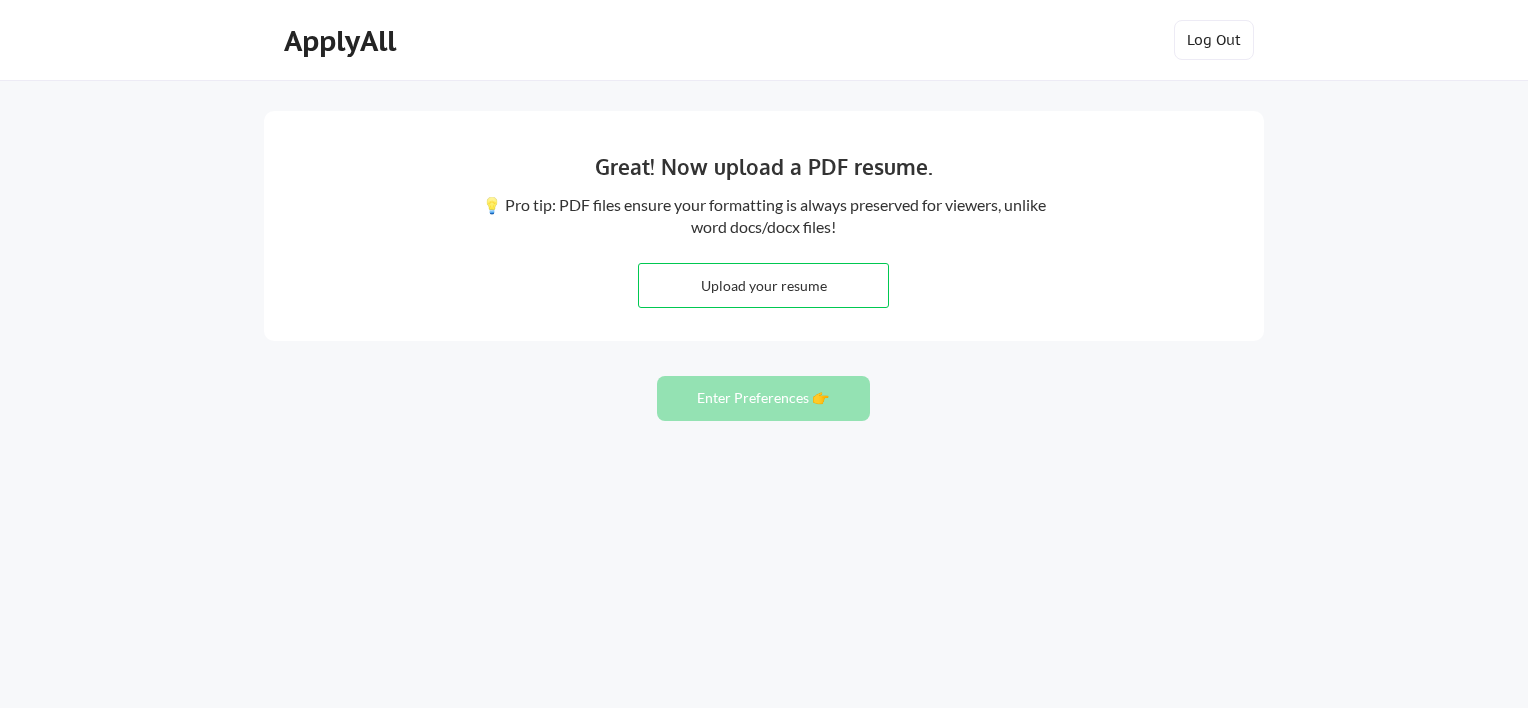 click at bounding box center (763, 285) 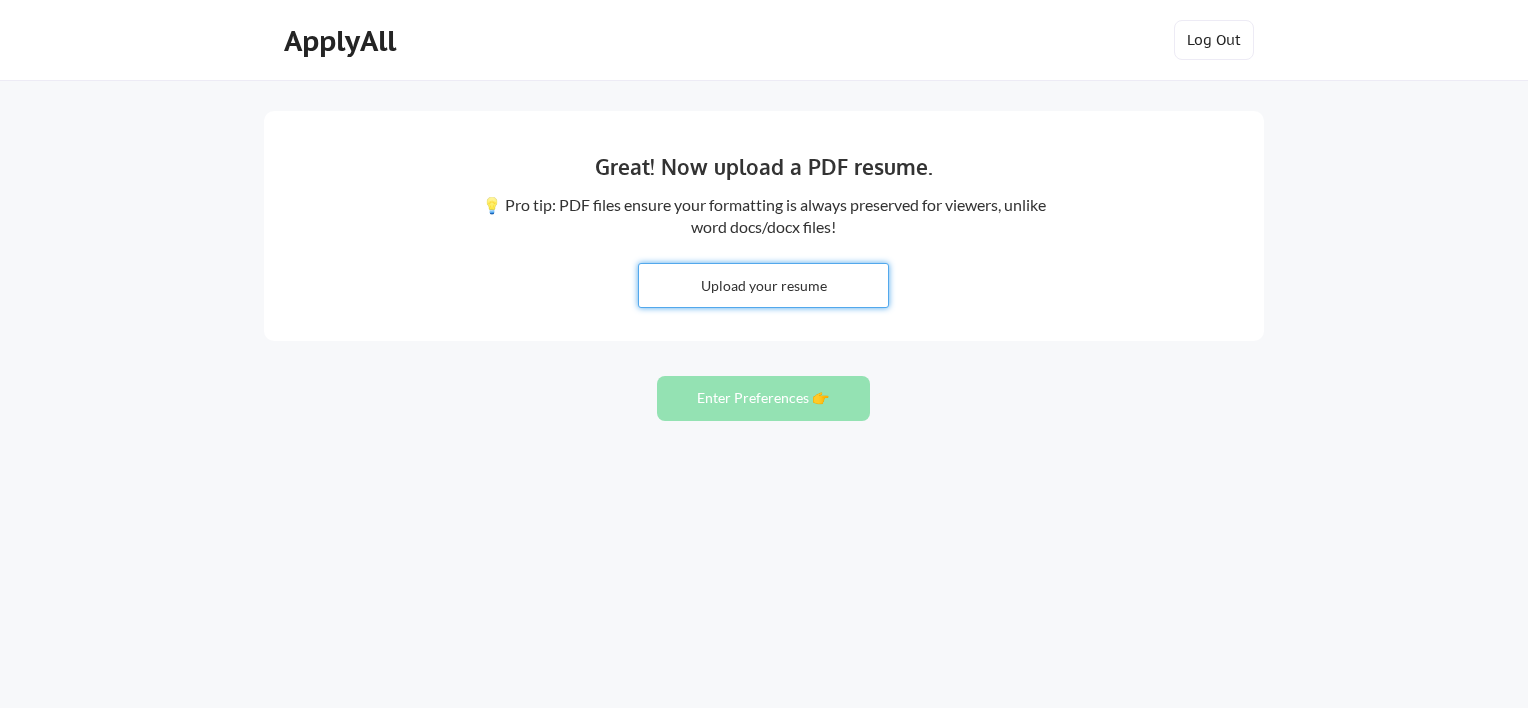 type on "C:\fakepath\Dynamic And Detail-Oriented Digital Marketer Driven To Succeed.pdf" 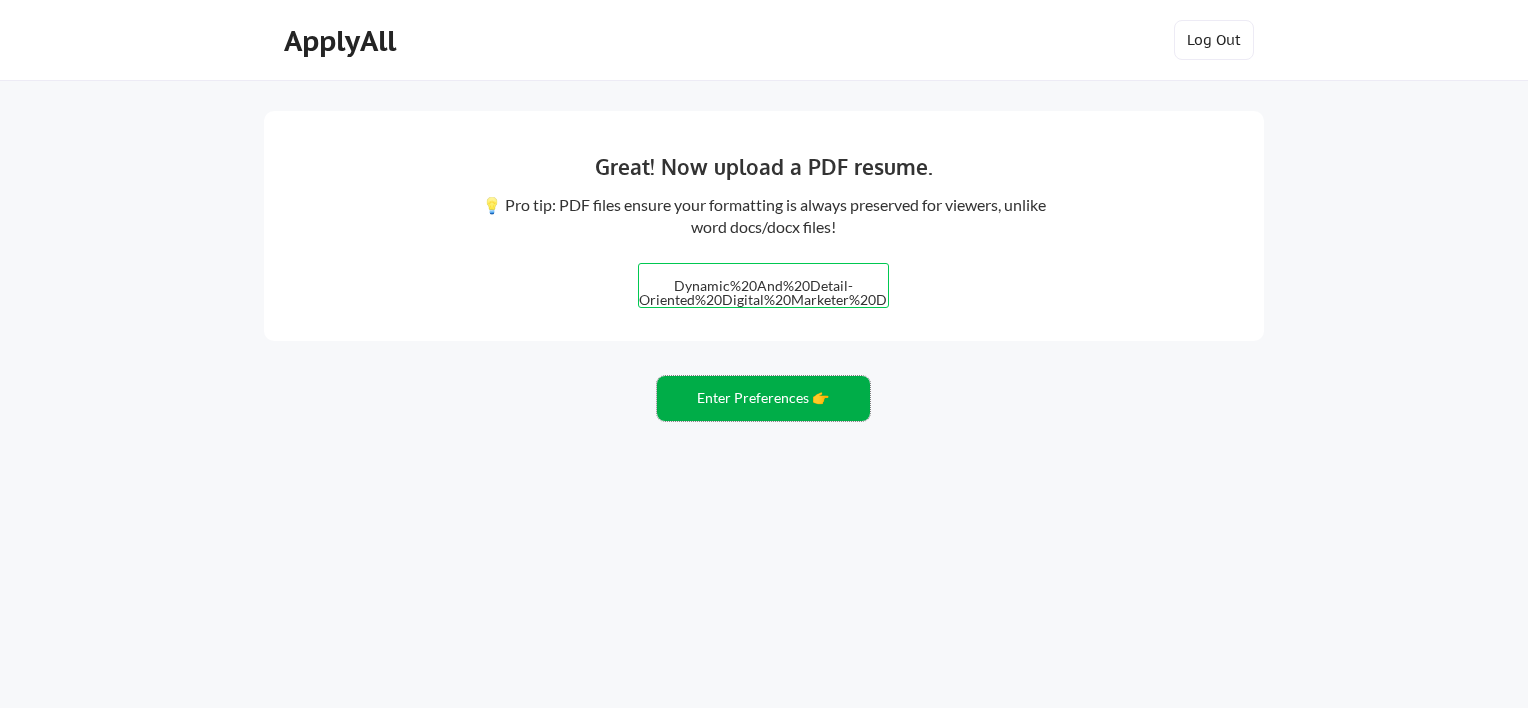 click on "Enter Preferences  👉" at bounding box center [763, 398] 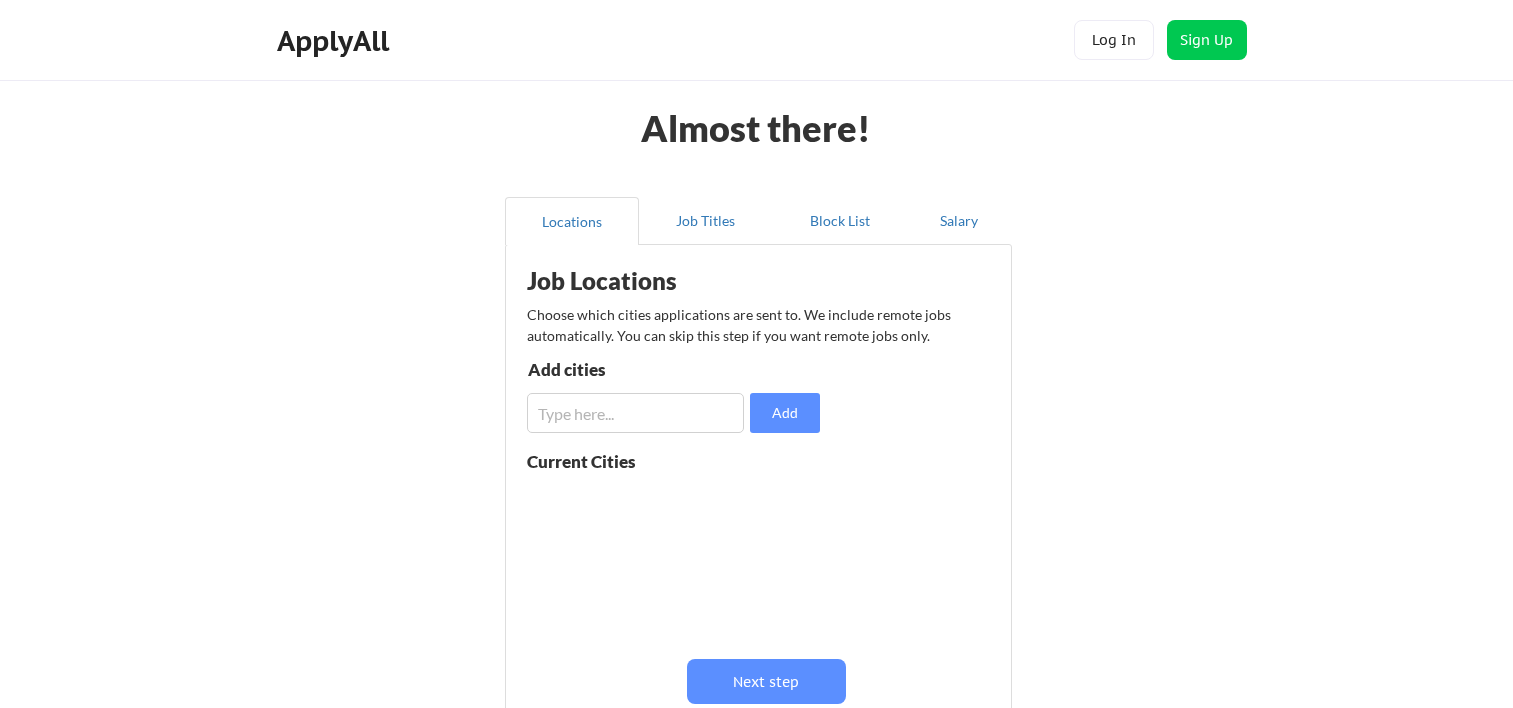scroll, scrollTop: 0, scrollLeft: 0, axis: both 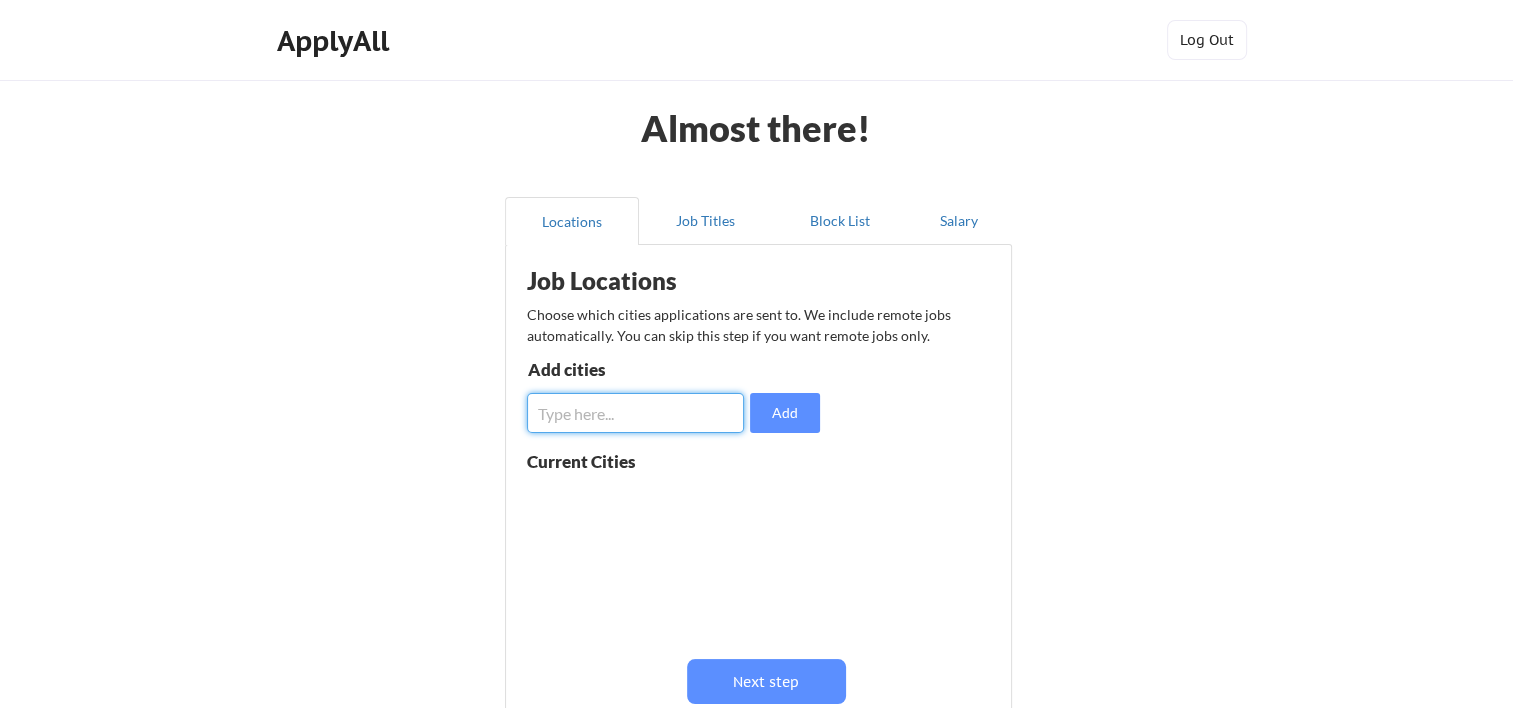 click at bounding box center [635, 413] 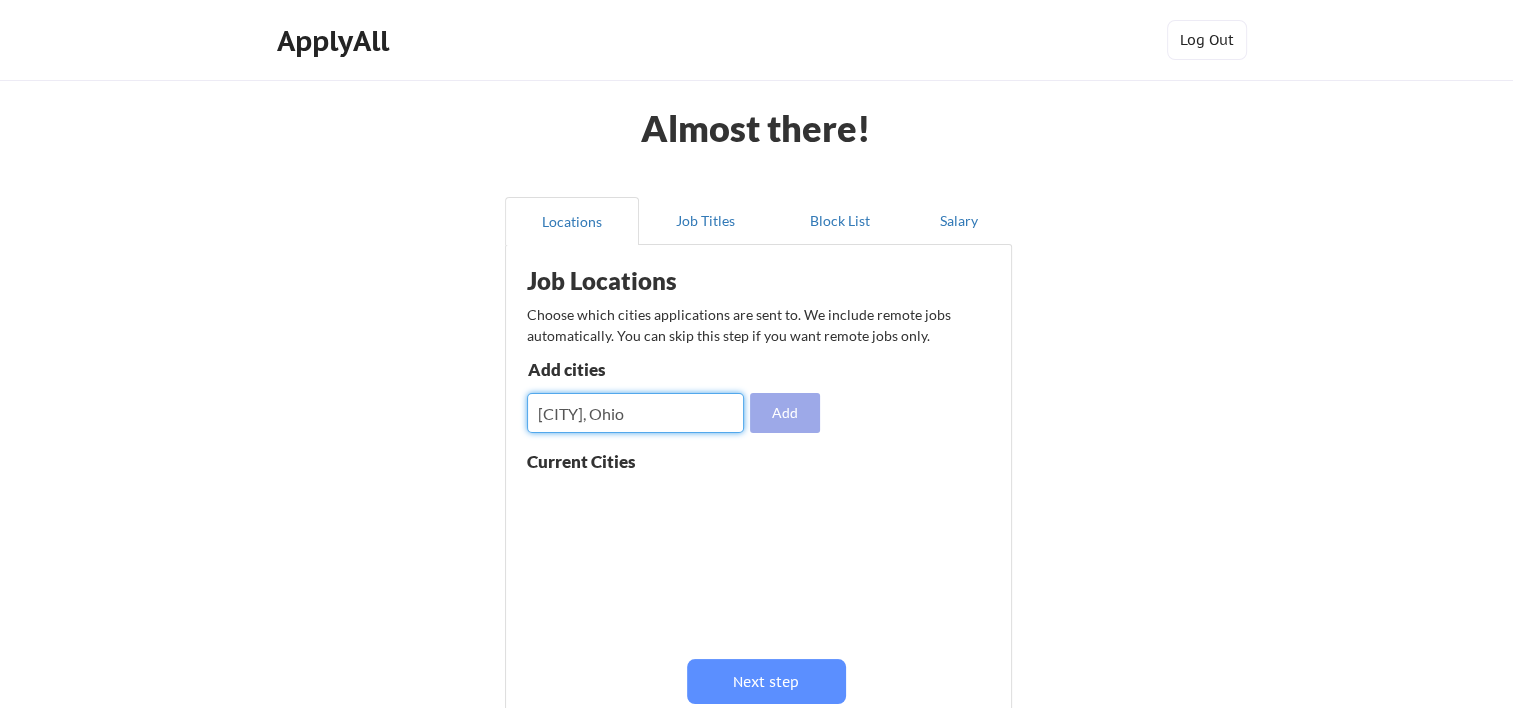 type on "[CITY], Ohio" 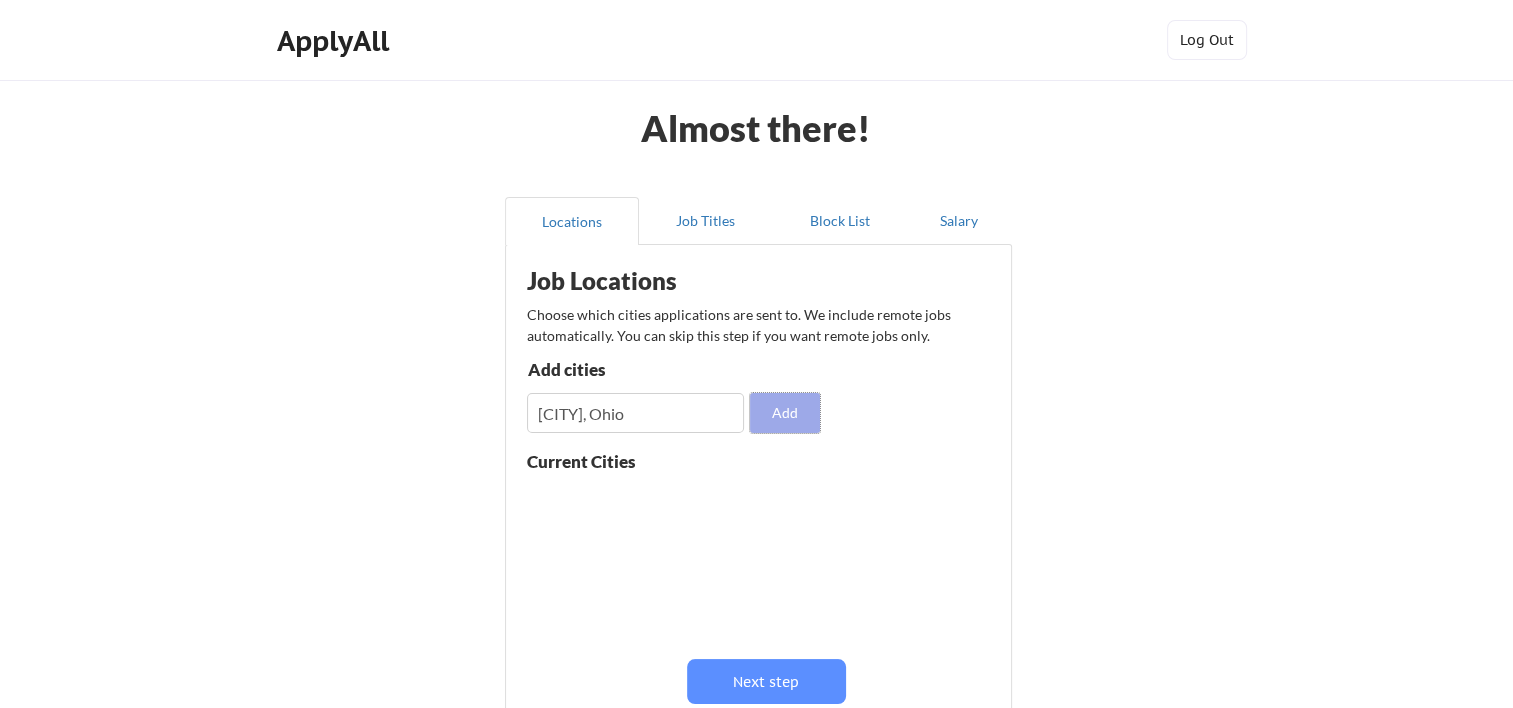 click on "Add" at bounding box center (785, 413) 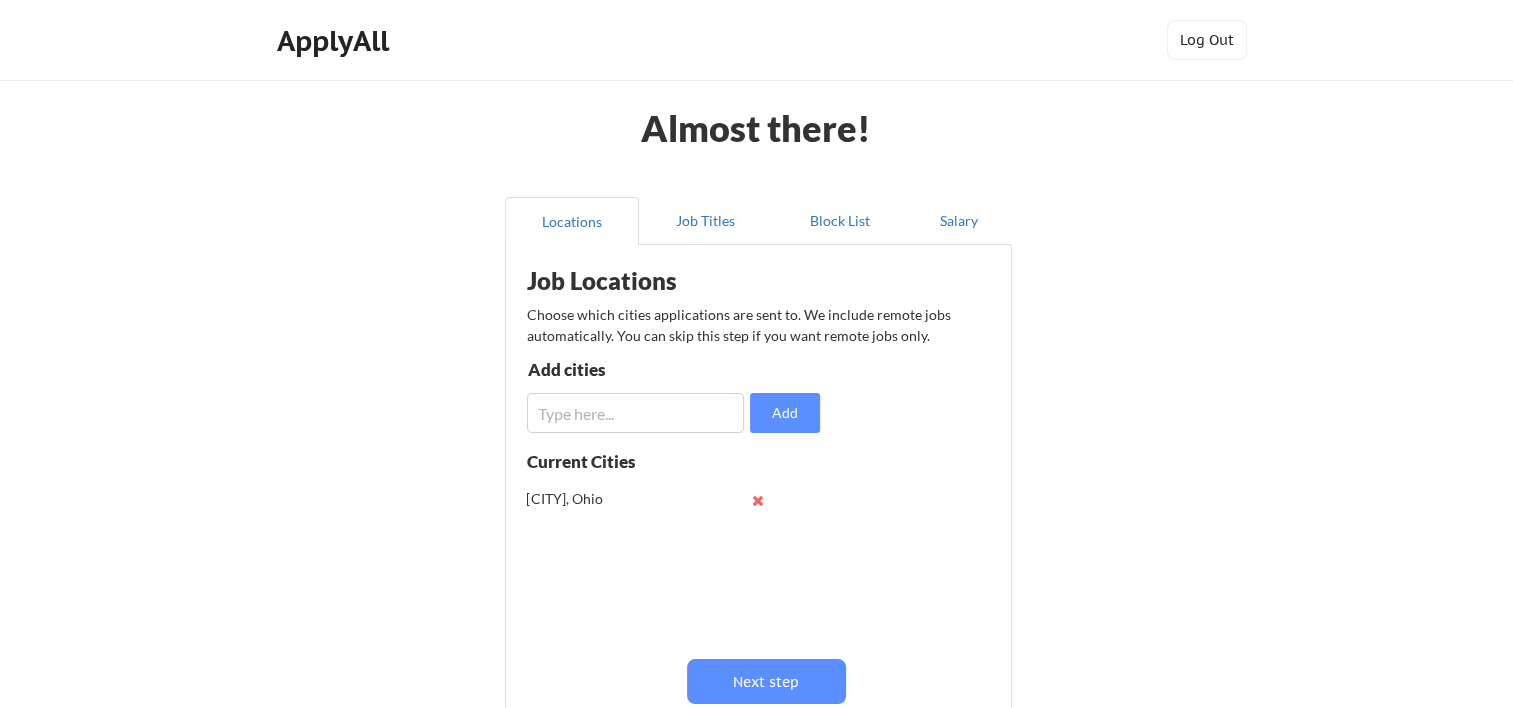 click at bounding box center (635, 413) 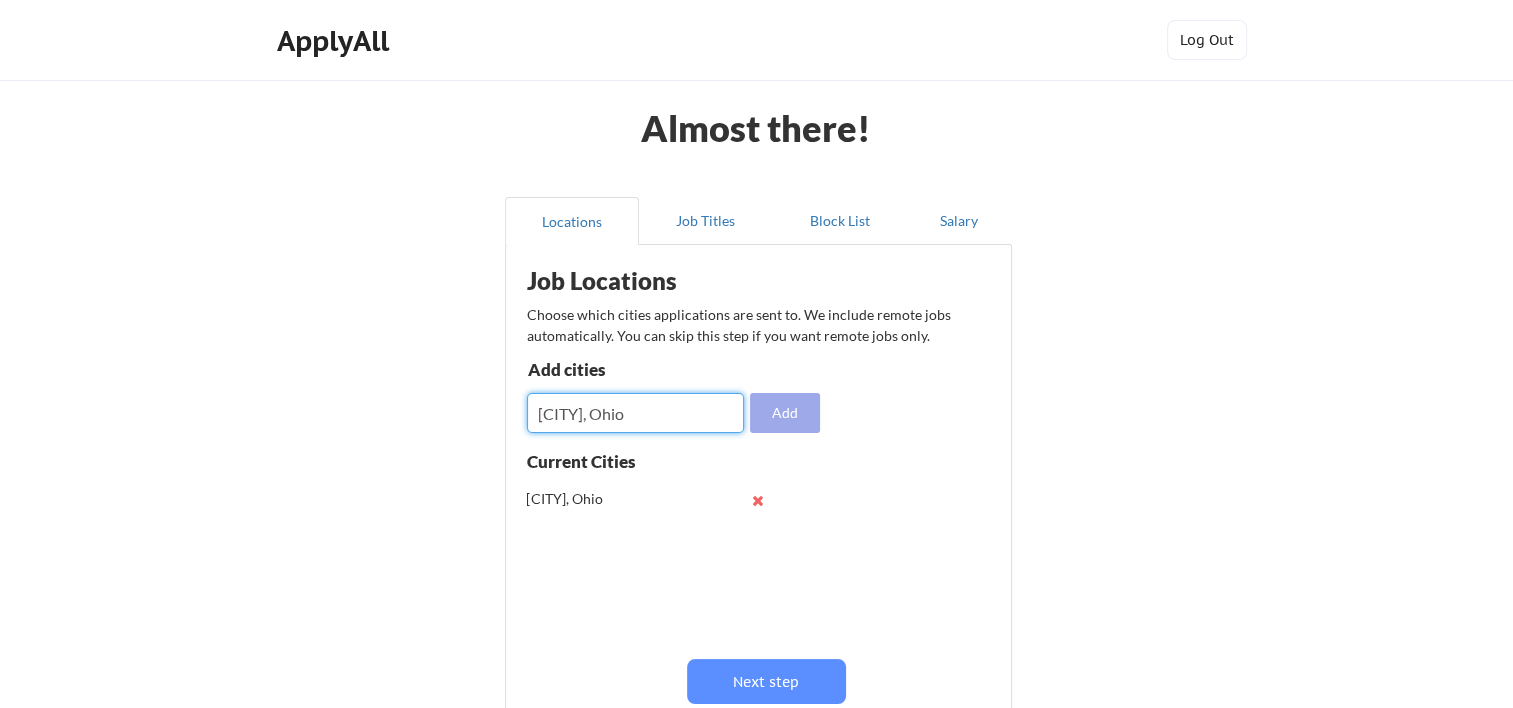 type on "[CITY], Ohio" 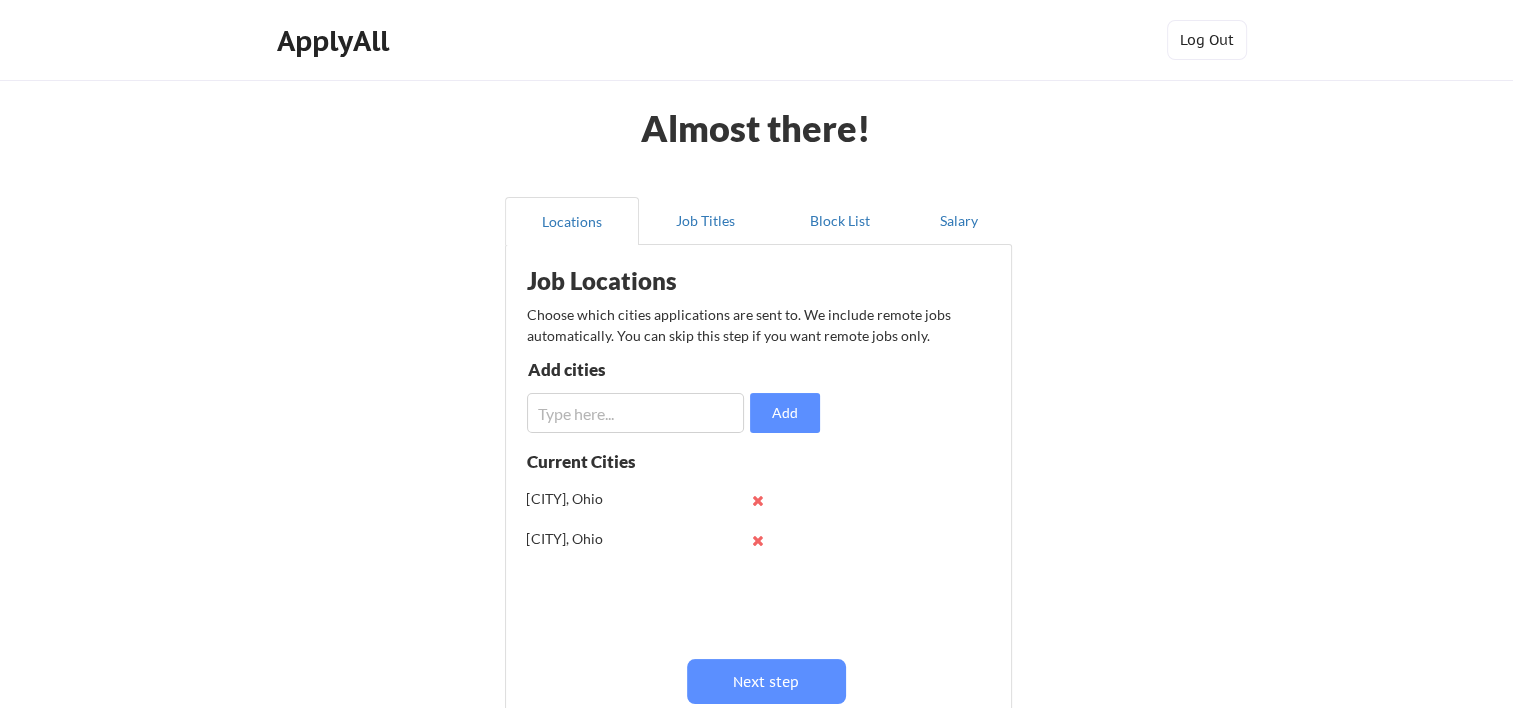 click at bounding box center [635, 413] 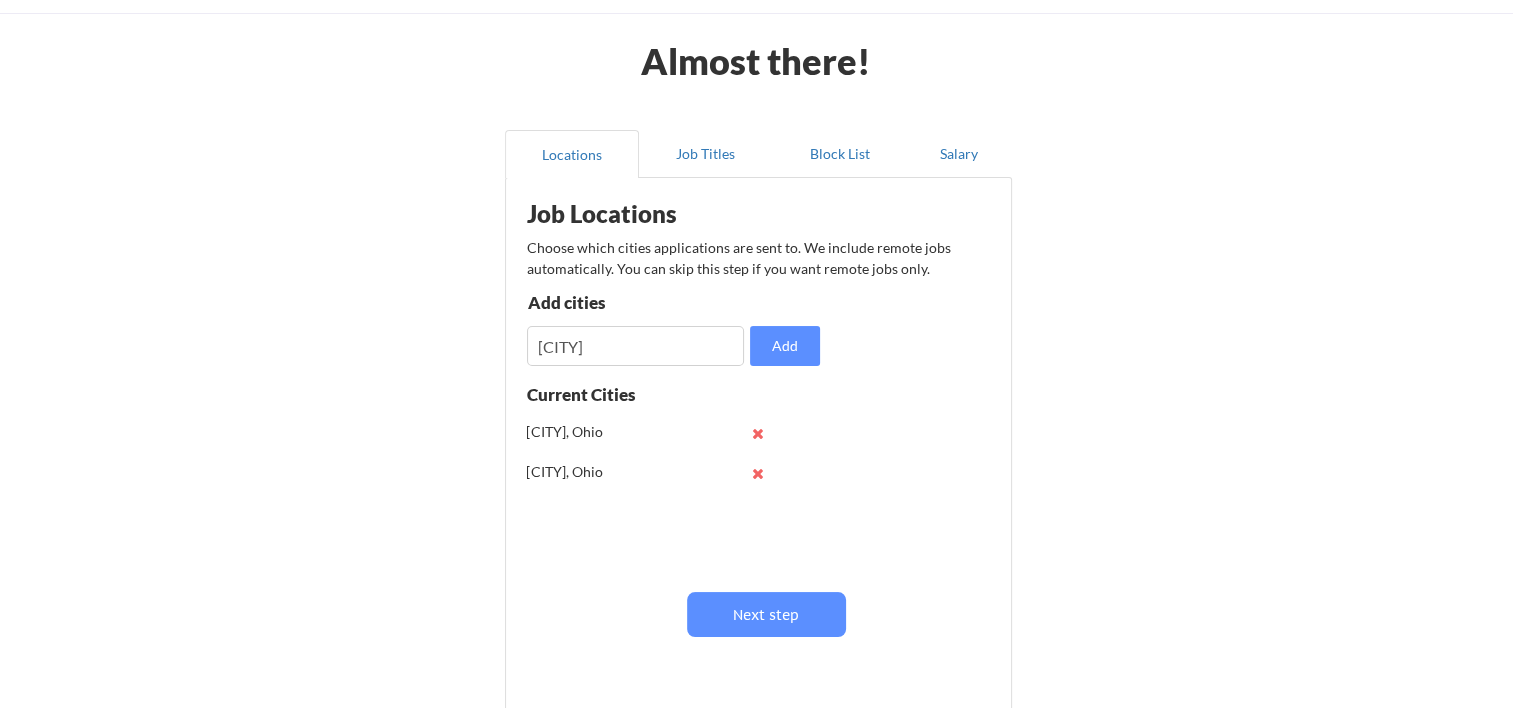 scroll, scrollTop: 272, scrollLeft: 0, axis: vertical 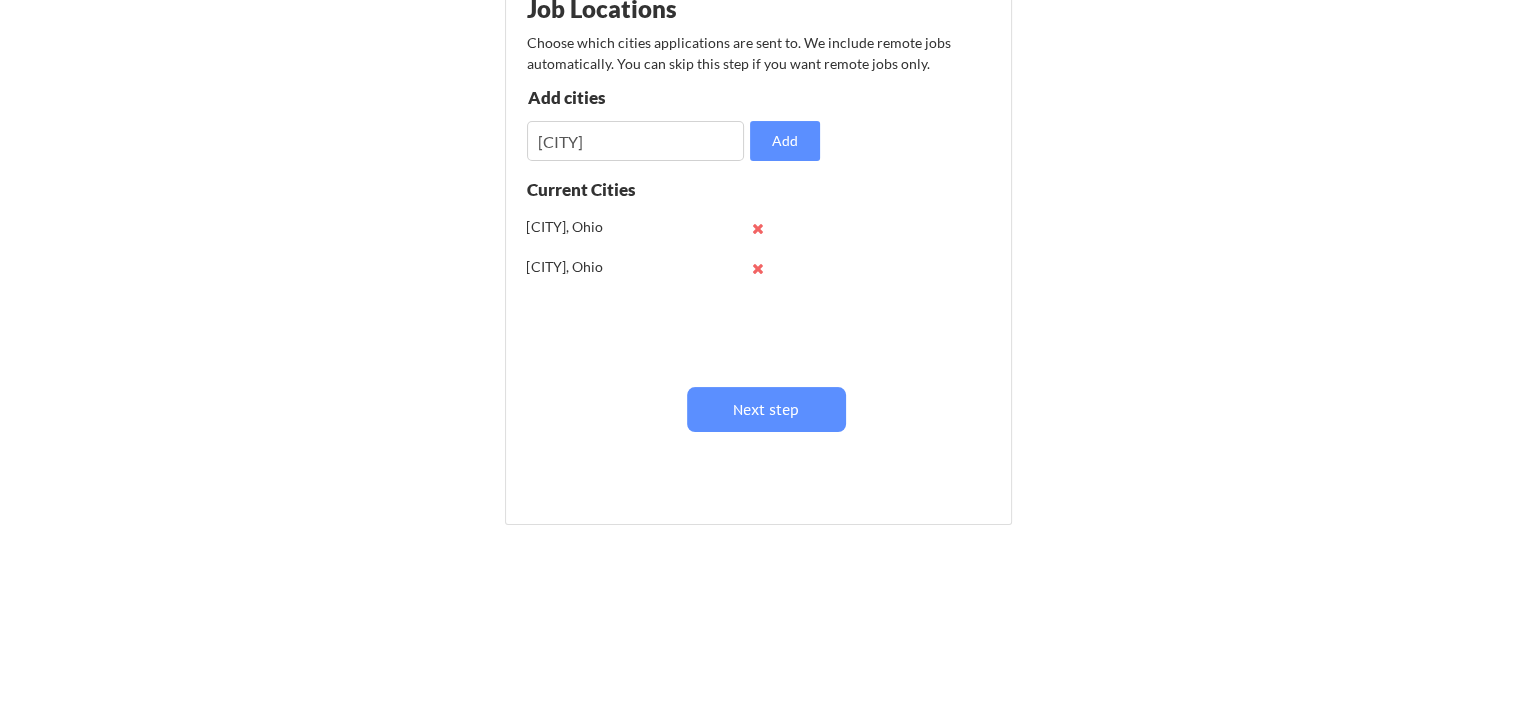 click at bounding box center [635, 141] 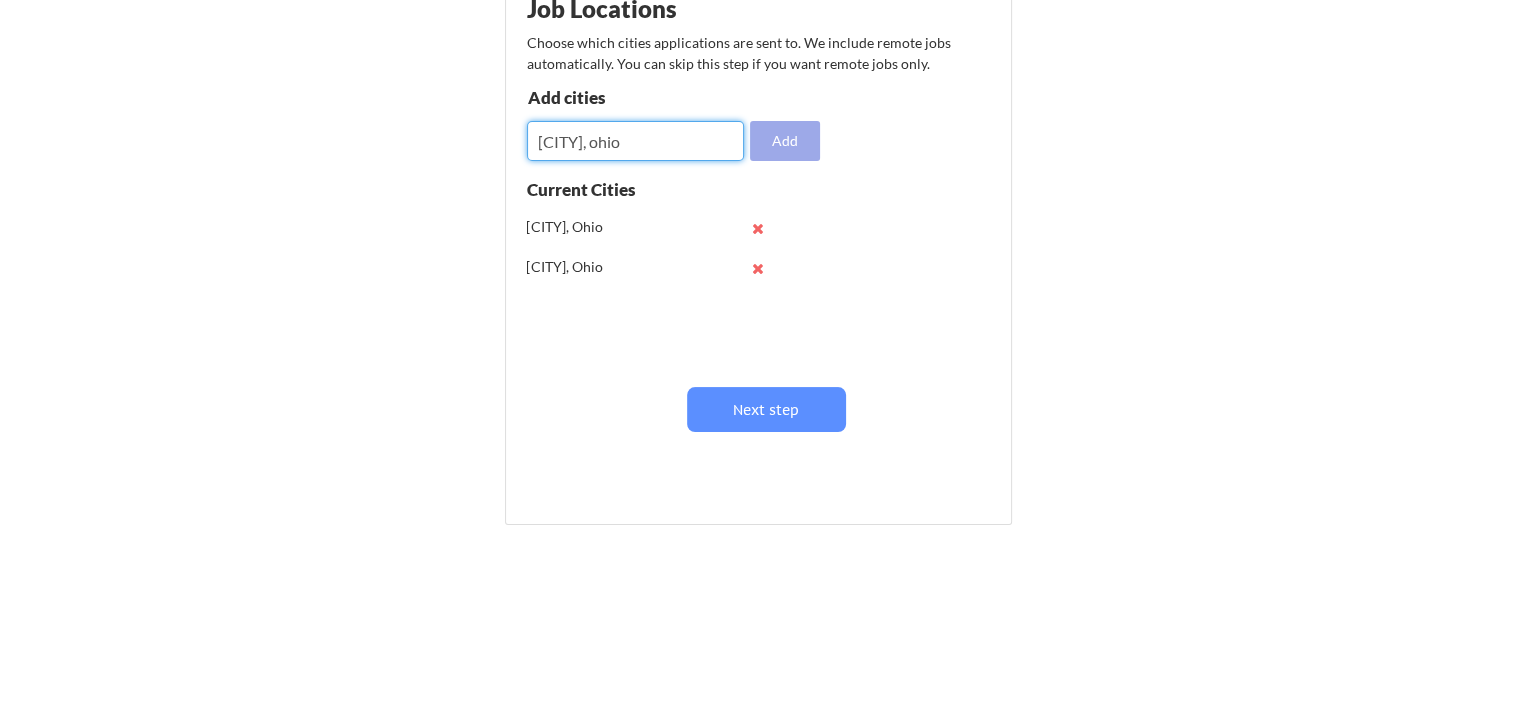 type on "[CITY], ohio" 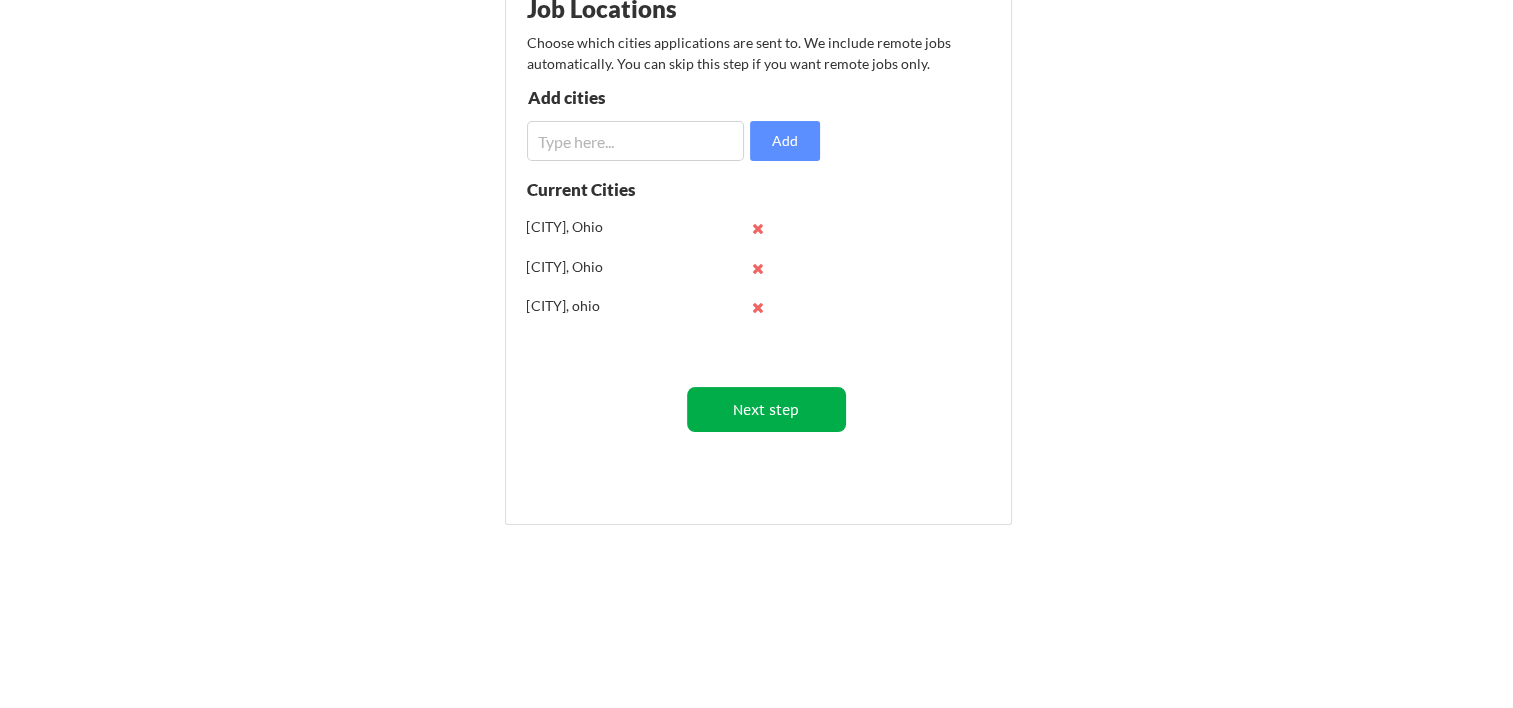 click on "Next step" at bounding box center [766, 409] 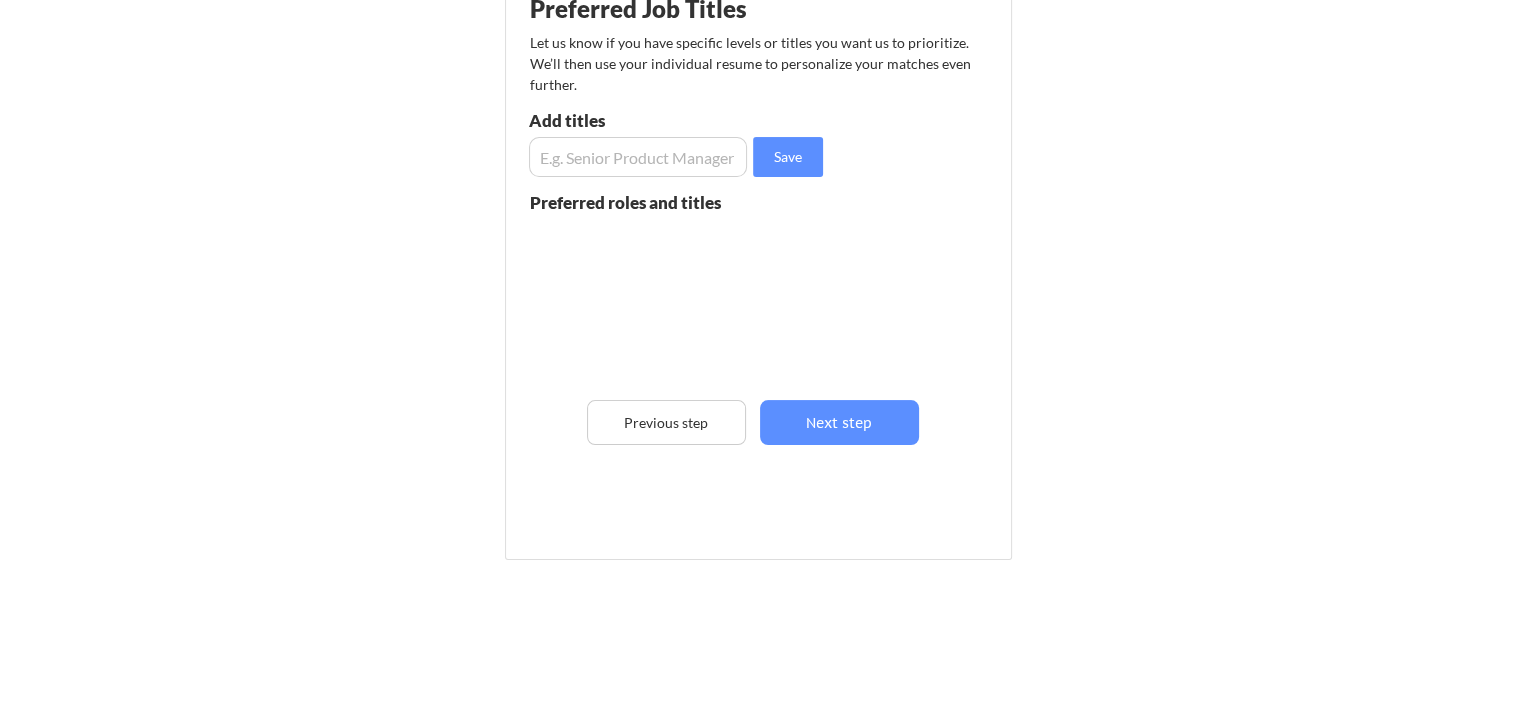 click at bounding box center (638, 157) 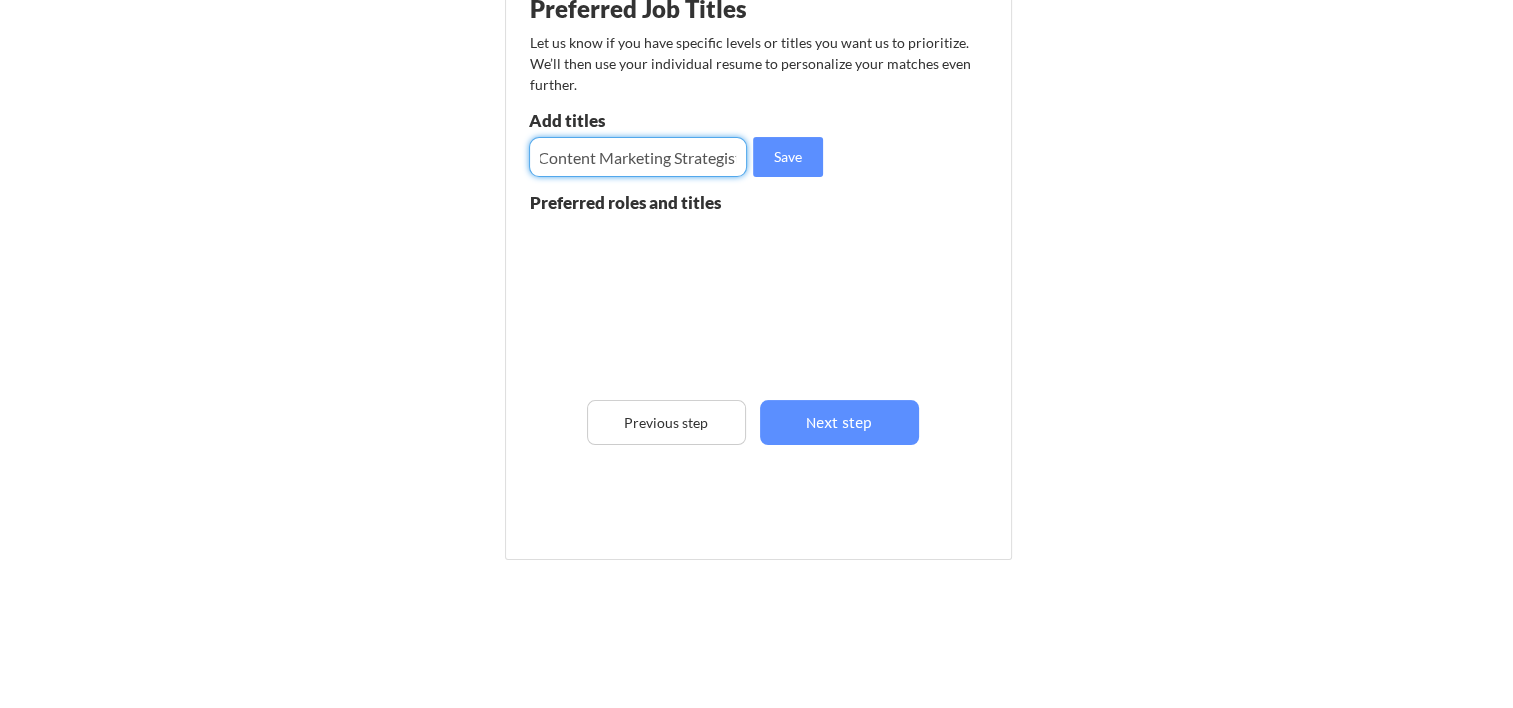 scroll, scrollTop: 0, scrollLeft: 8, axis: horizontal 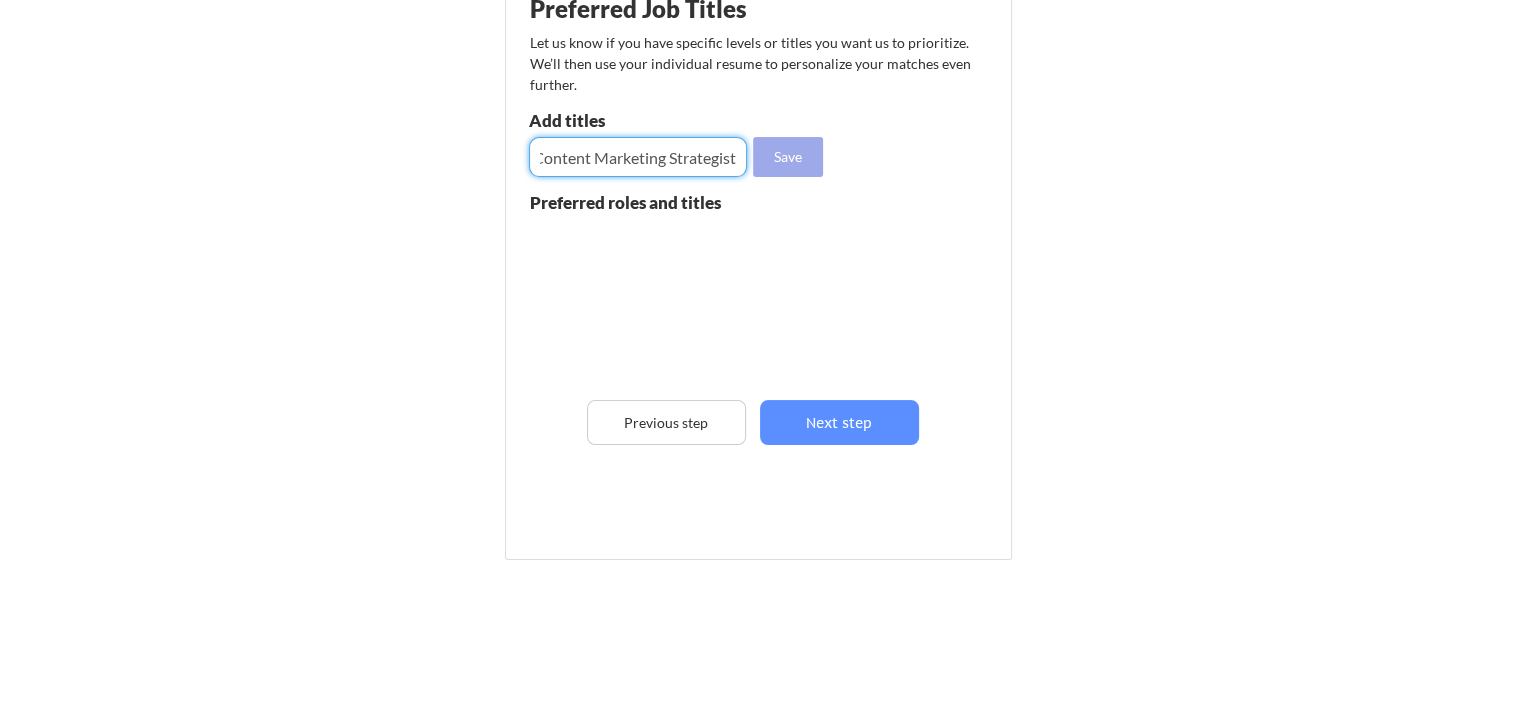 type on "Content Marketing Strategist" 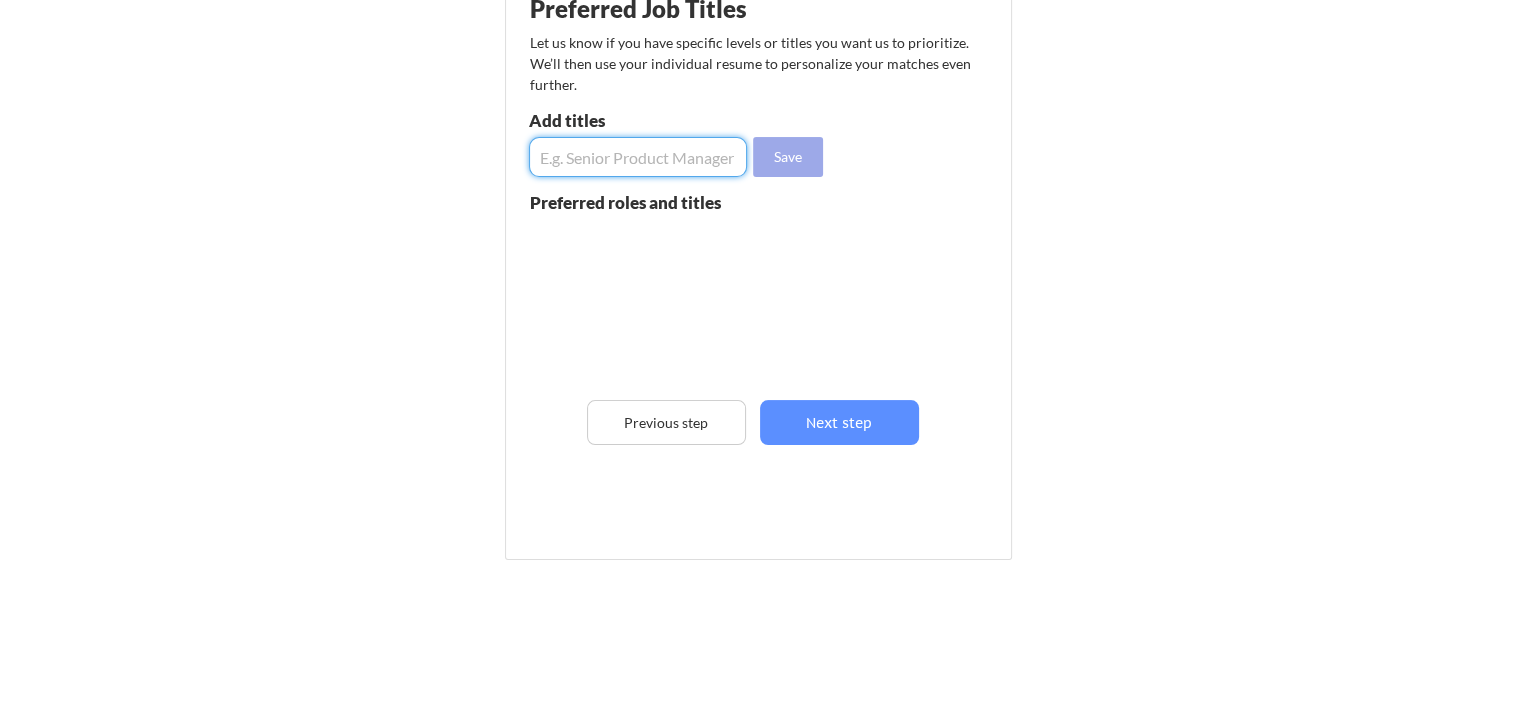 scroll, scrollTop: 0, scrollLeft: 0, axis: both 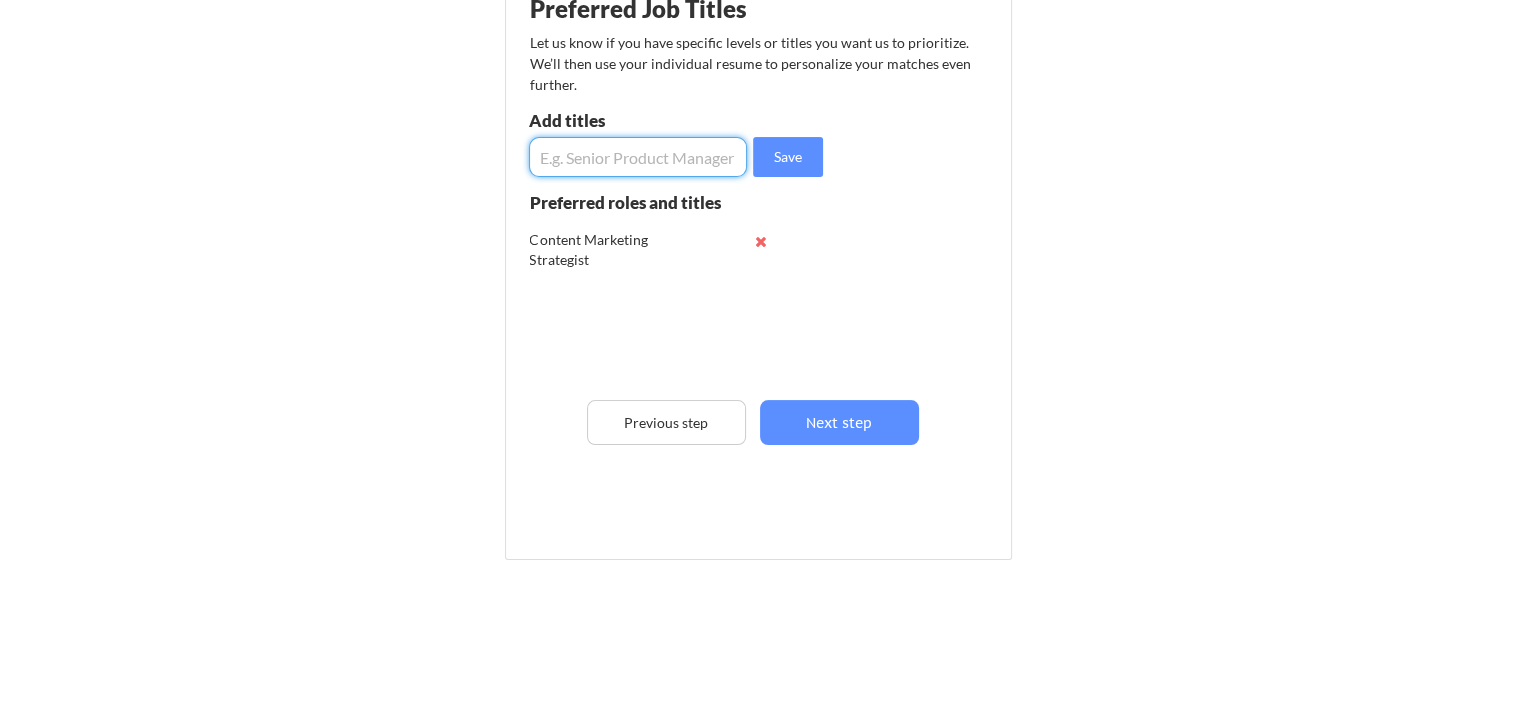 click at bounding box center [638, 157] 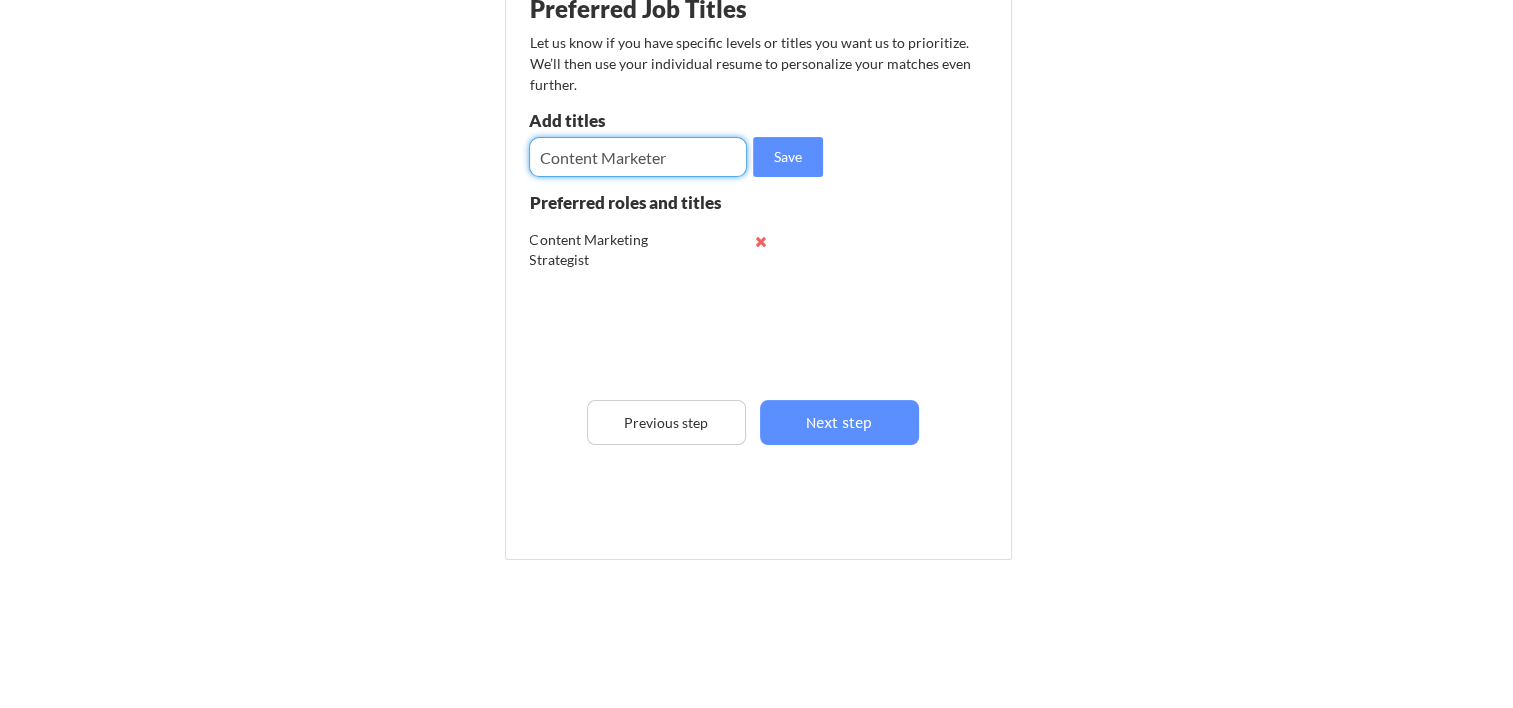 click at bounding box center (638, 157) 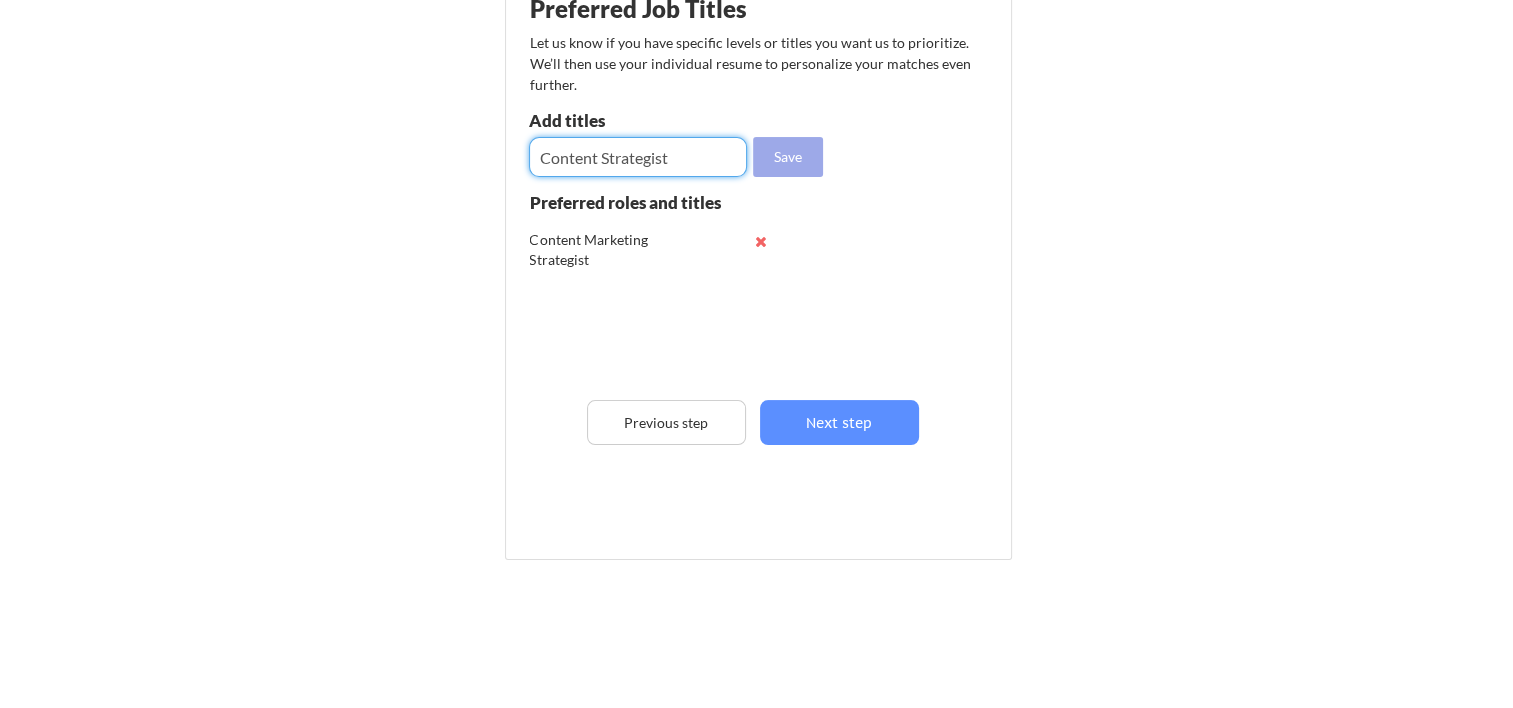 type on "Content Strategist" 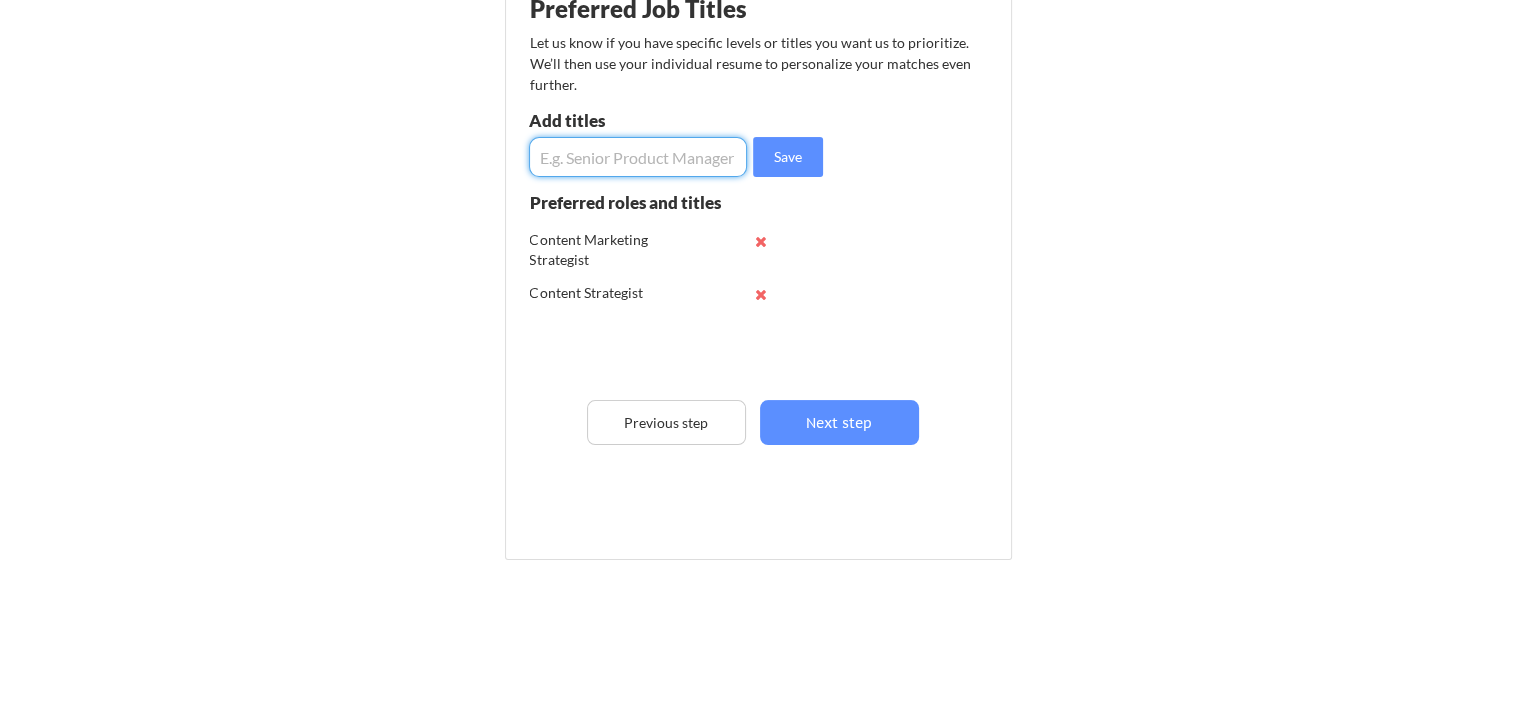 click at bounding box center (638, 157) 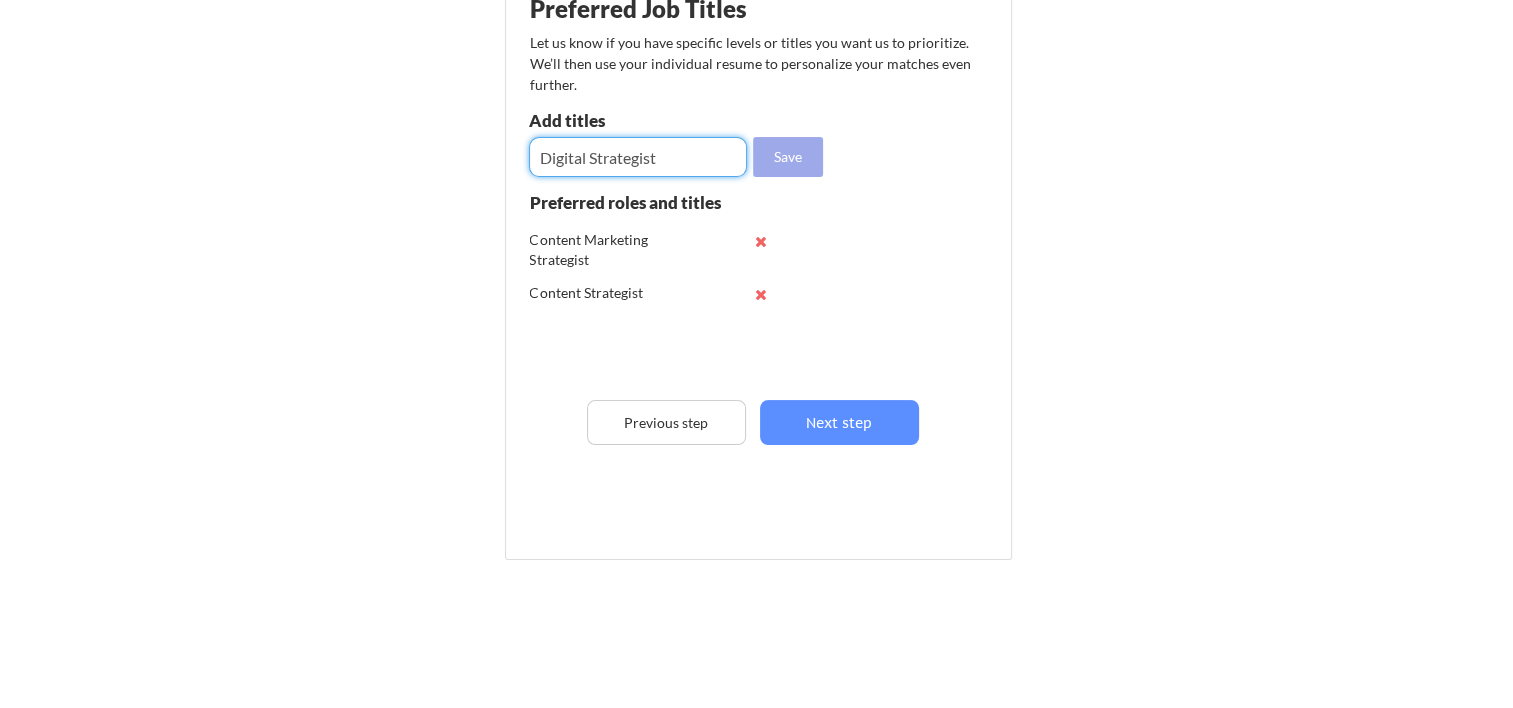 type on "Digital Strategist" 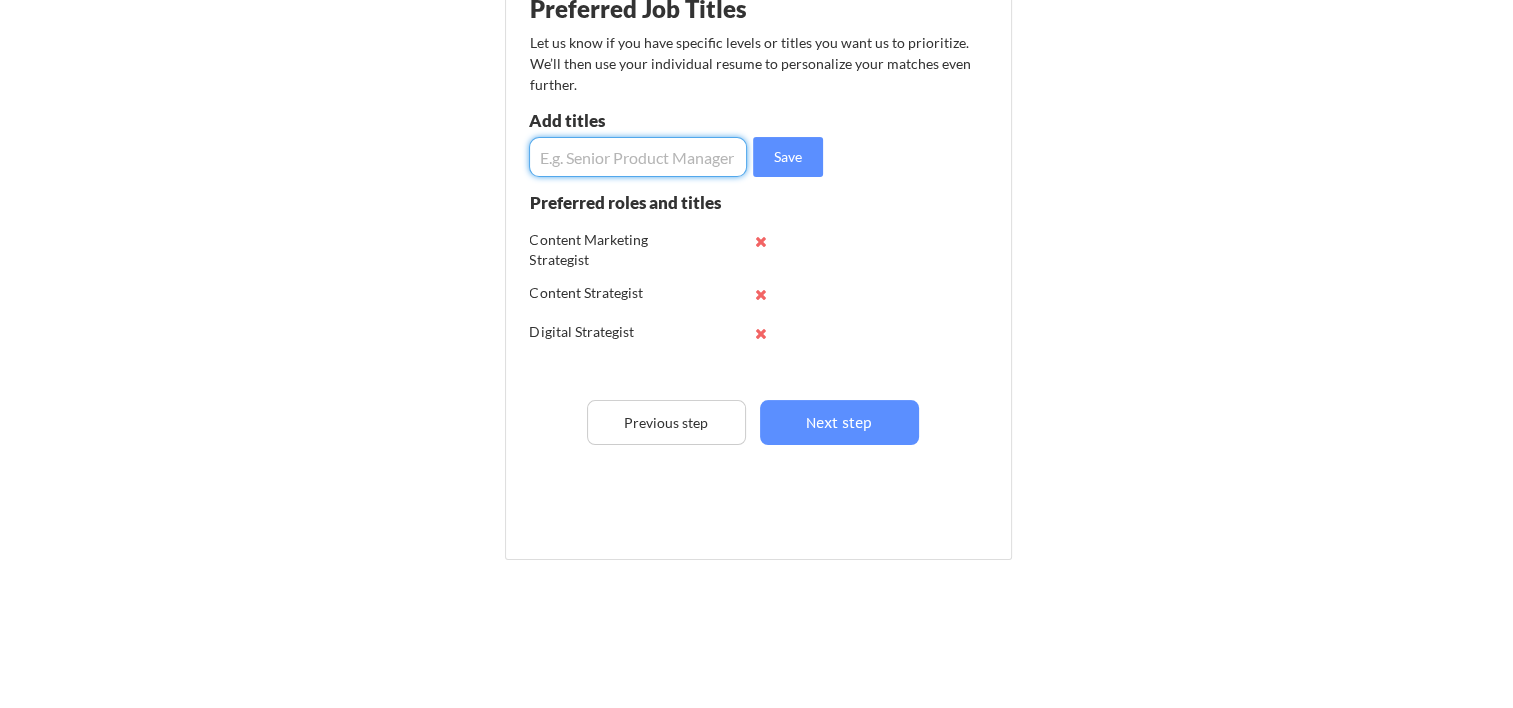 click at bounding box center (638, 157) 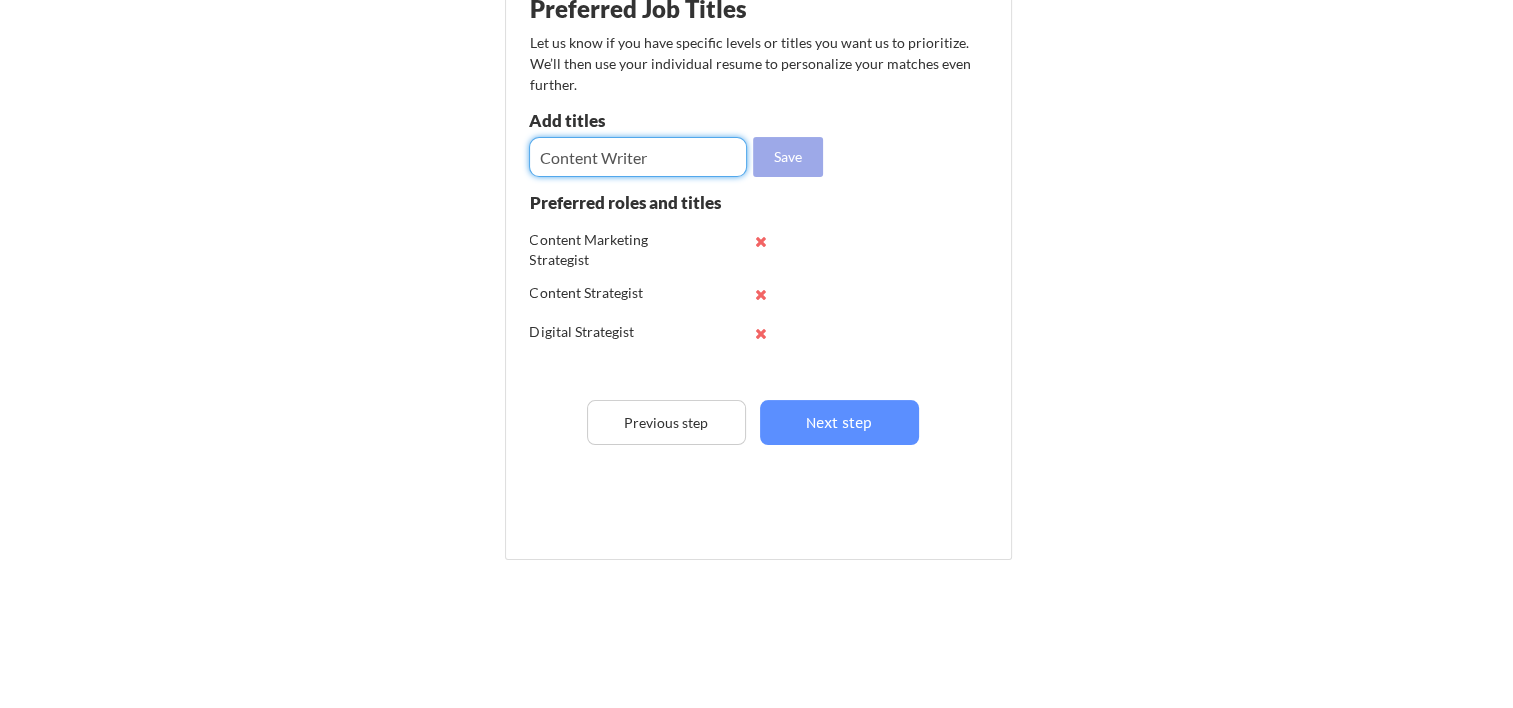 type on "Content Writer" 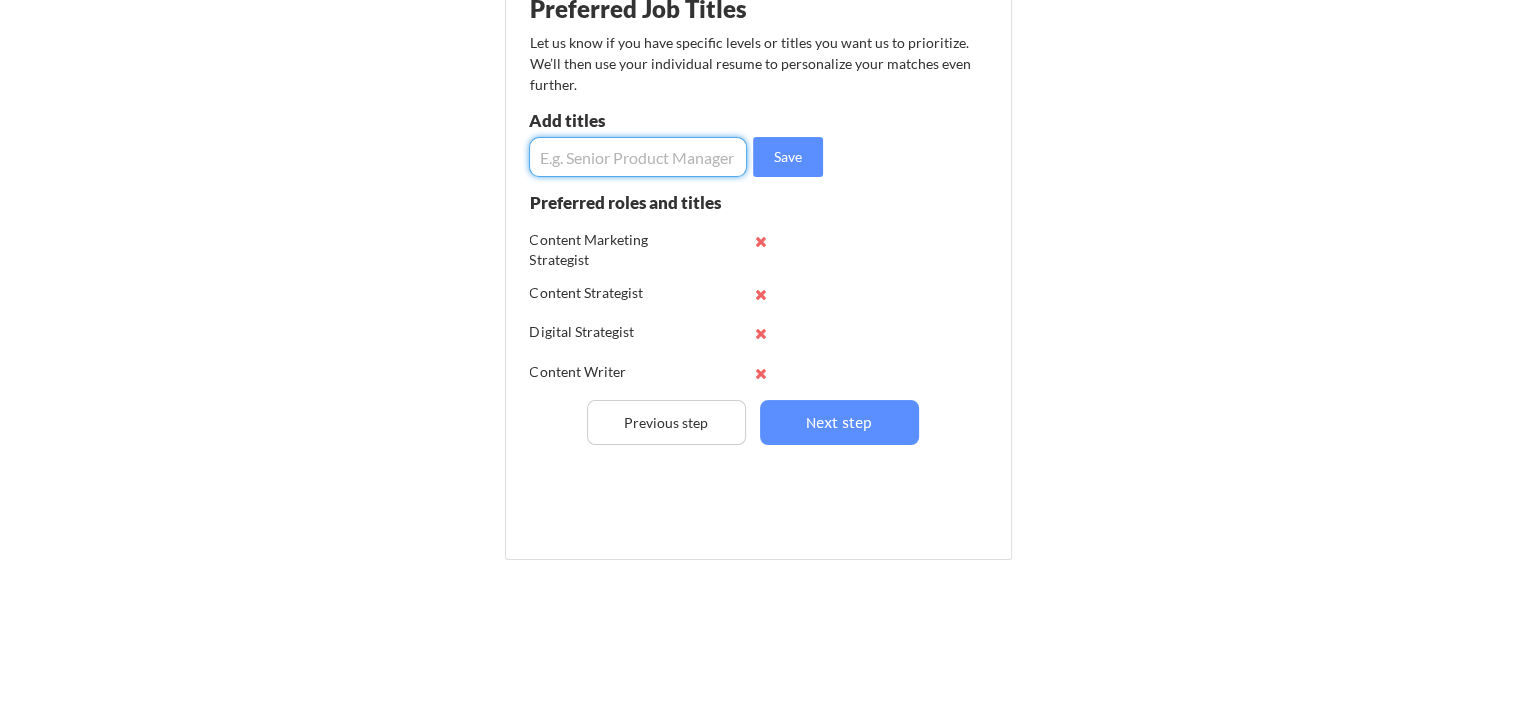 click at bounding box center [638, 157] 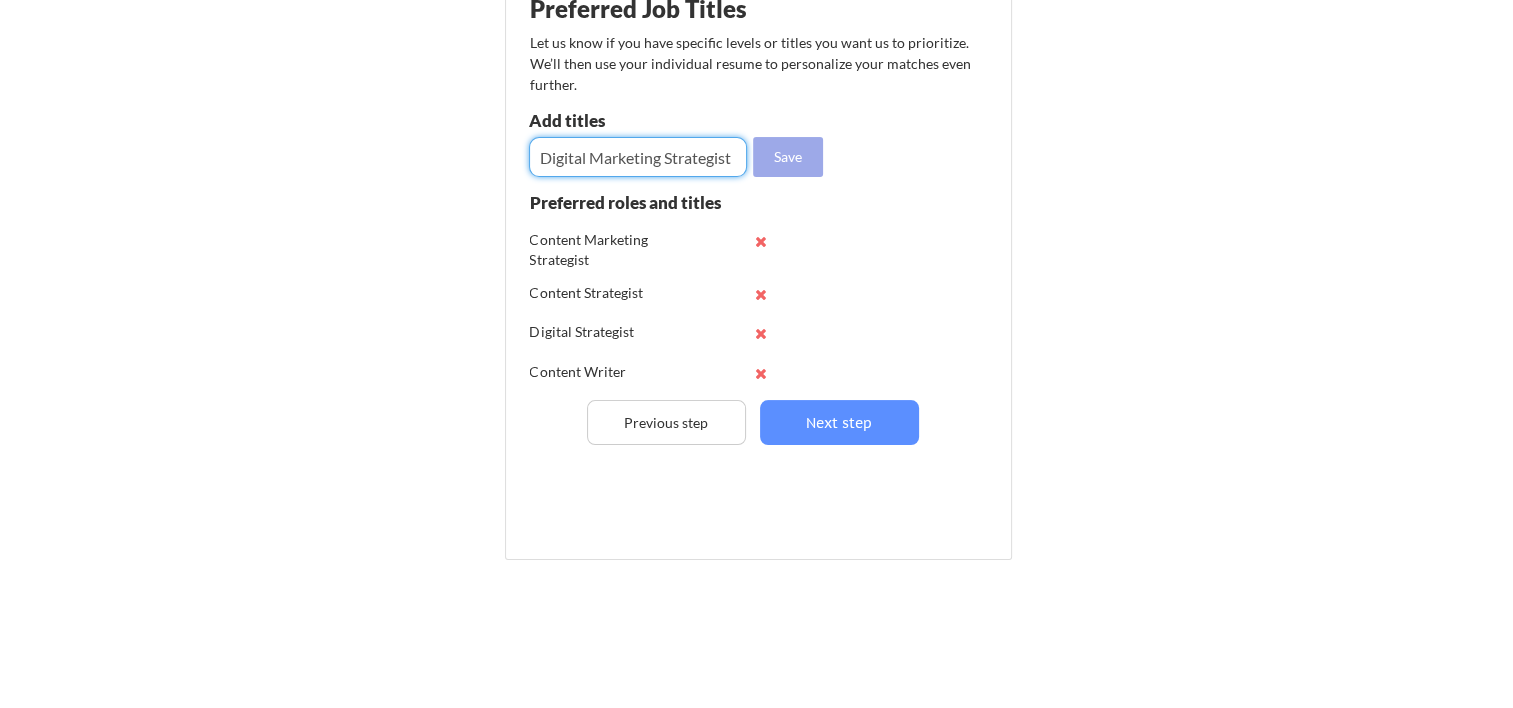type on "Digital Marketing Strategist" 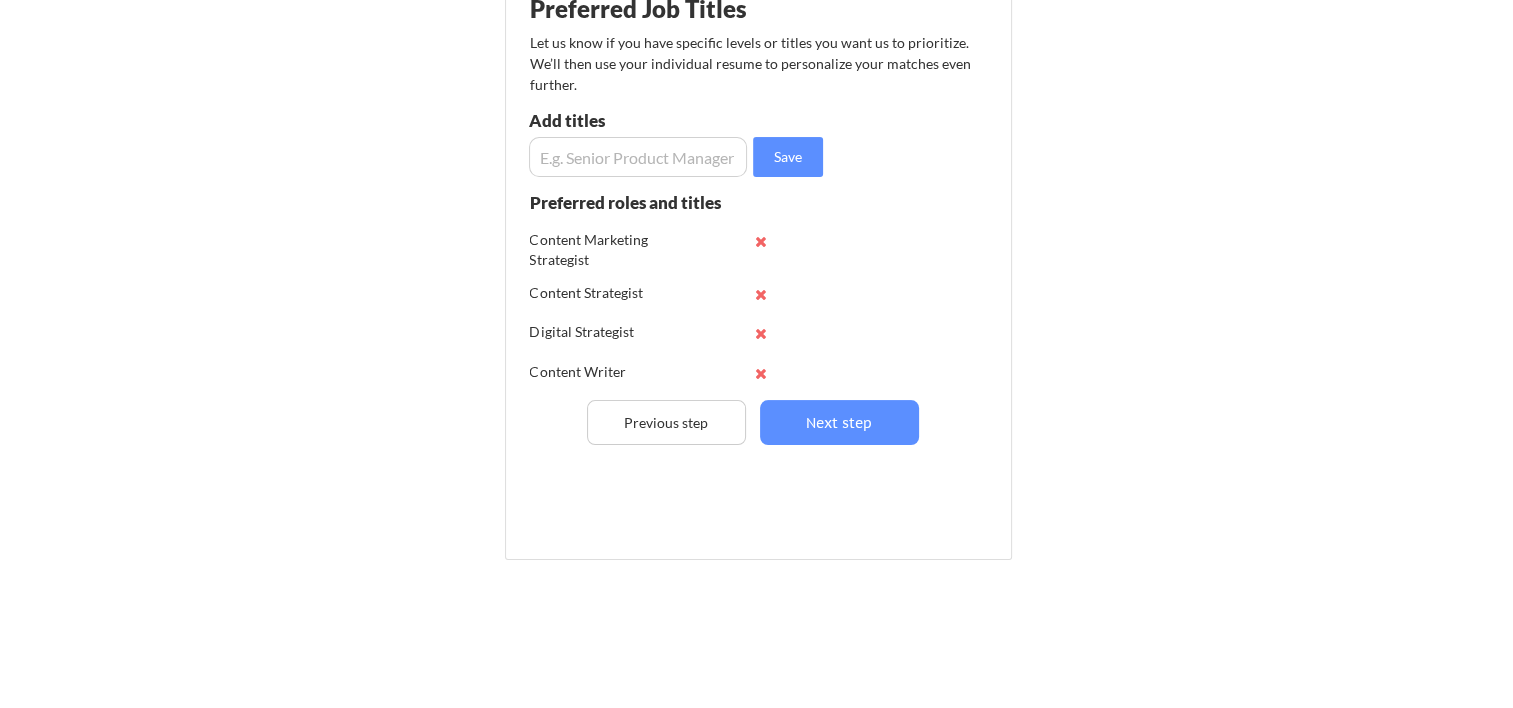 click at bounding box center (638, 157) 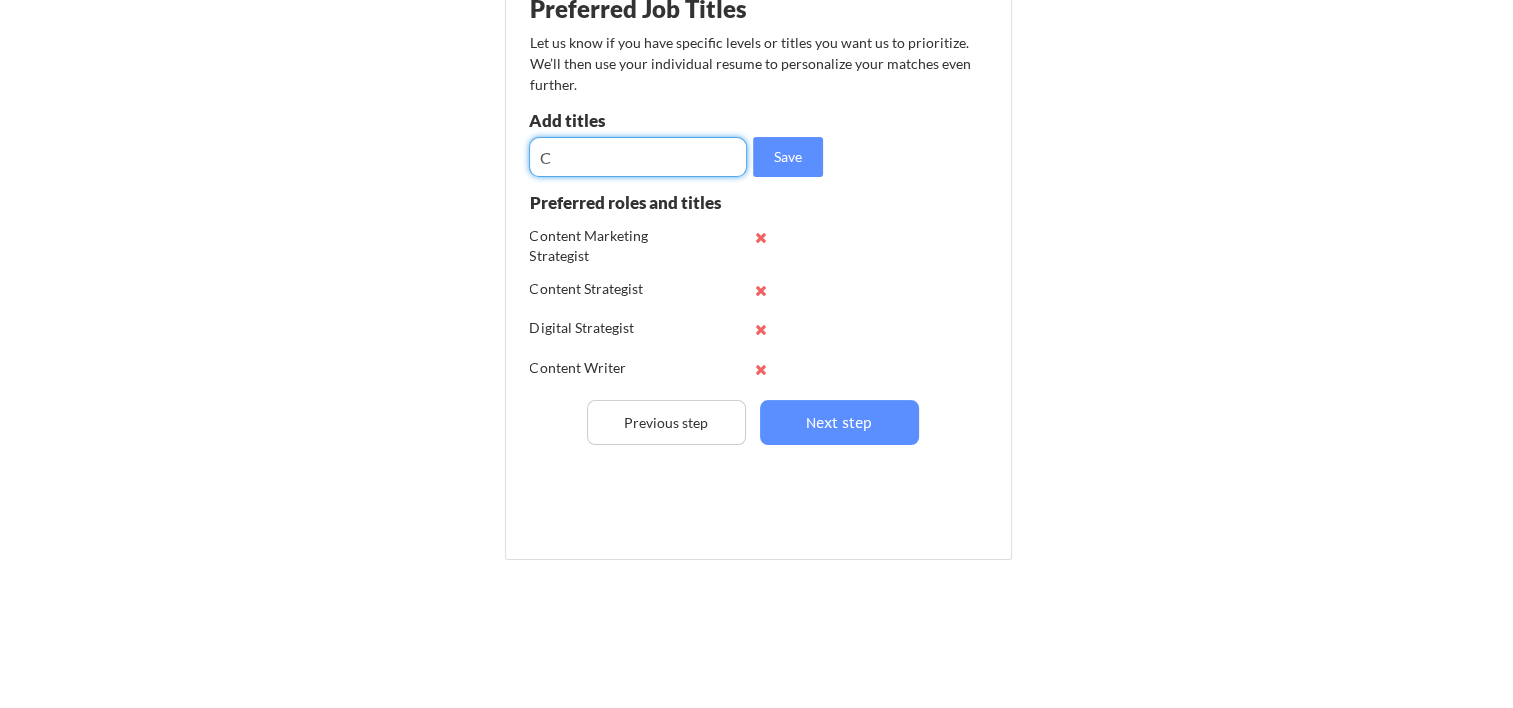 scroll, scrollTop: 0, scrollLeft: 0, axis: both 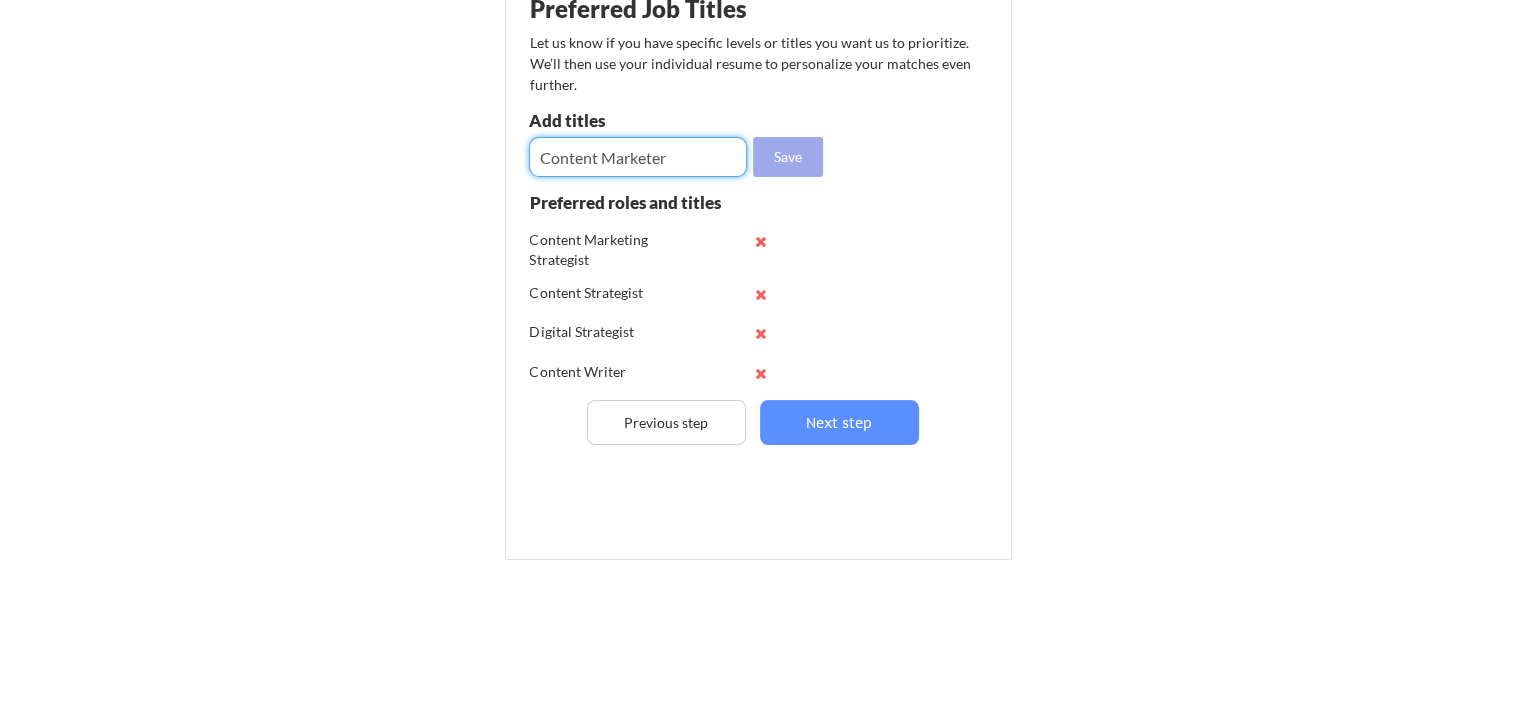 type on "Content Marketer" 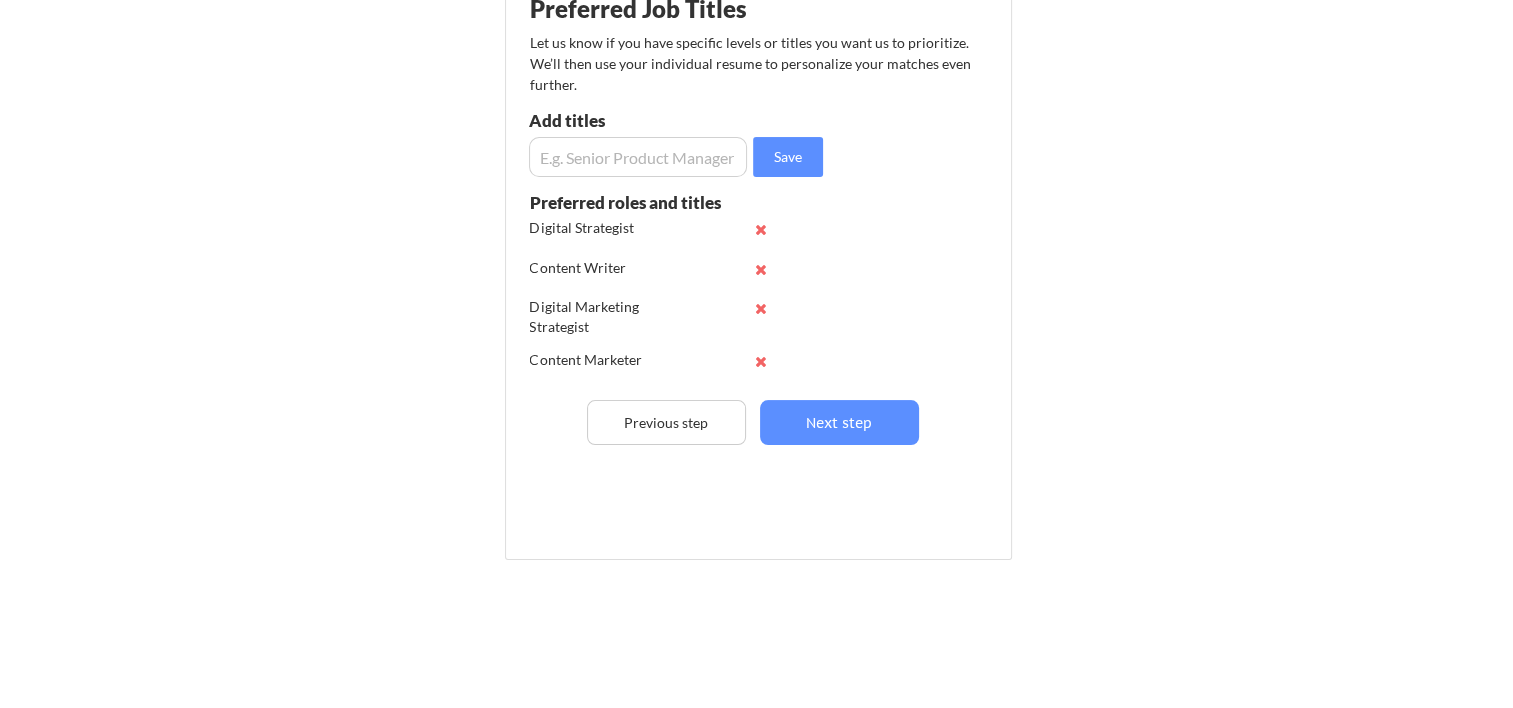 scroll, scrollTop: 0, scrollLeft: 0, axis: both 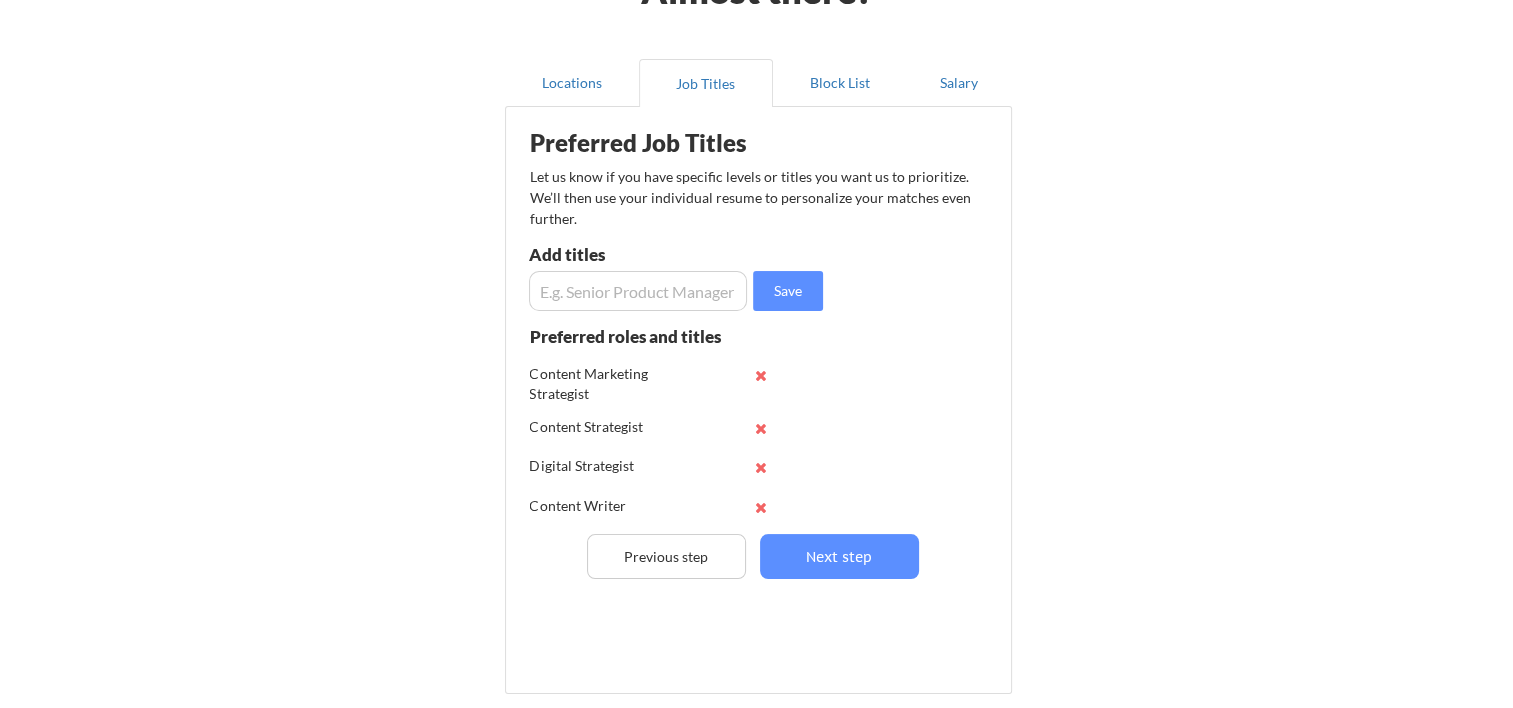 click at bounding box center (638, 291) 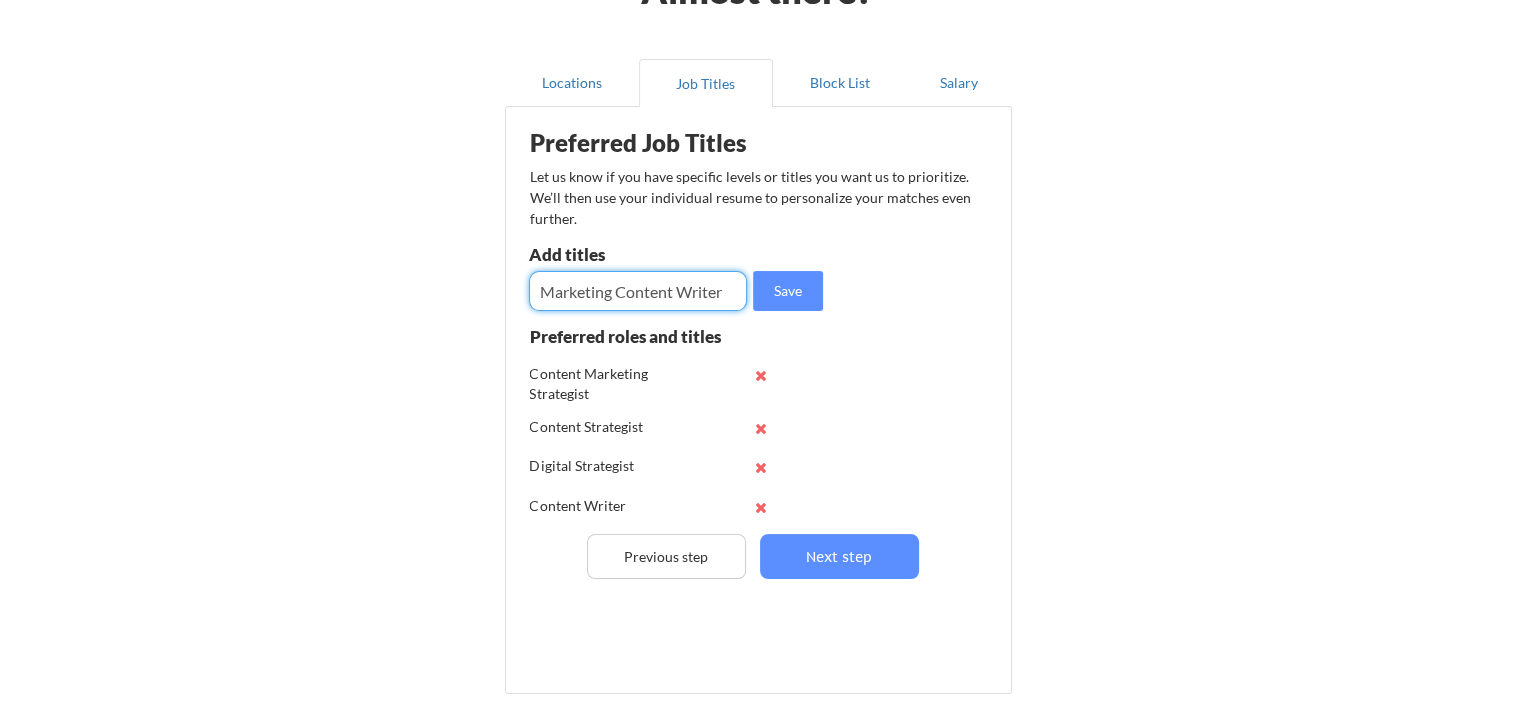 type on "Marketing Content Writer" 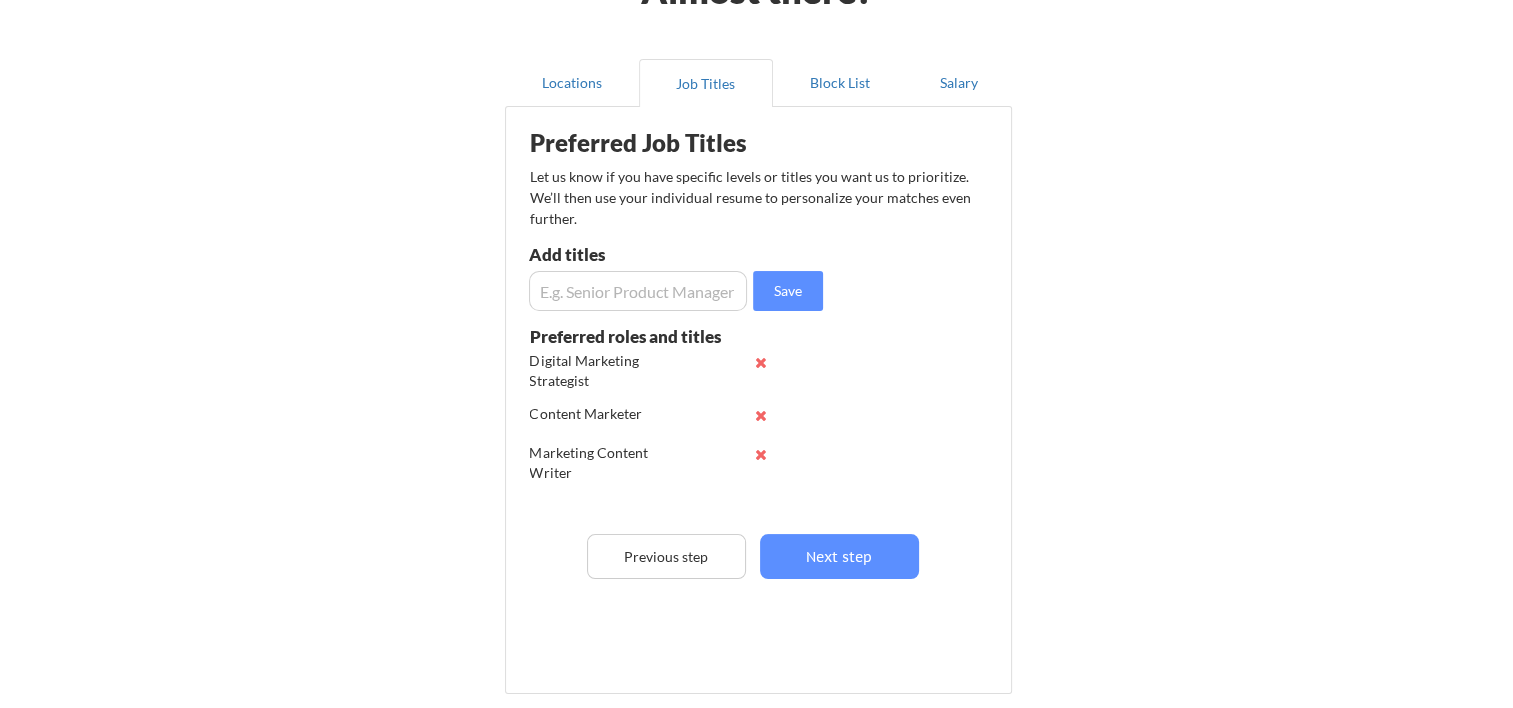 scroll, scrollTop: 197, scrollLeft: 0, axis: vertical 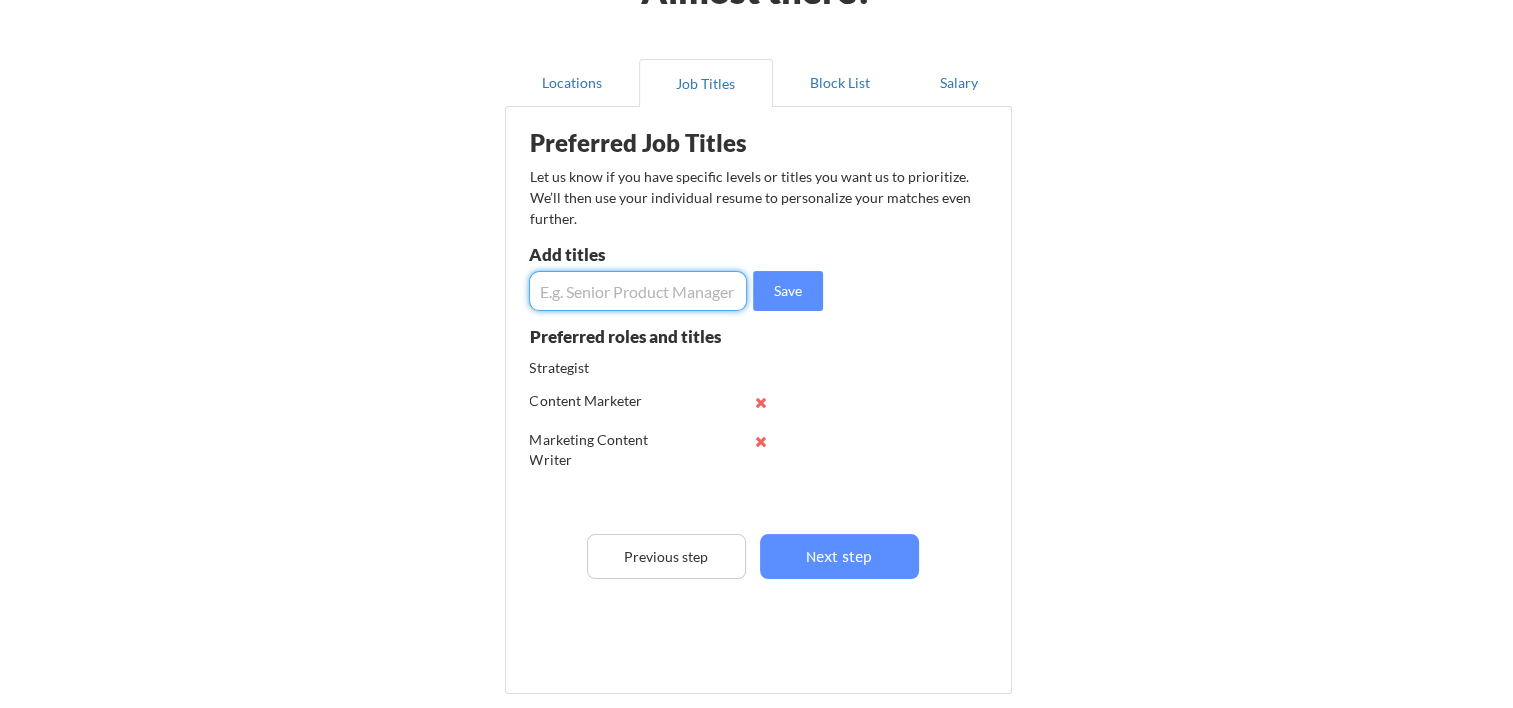 click at bounding box center [638, 291] 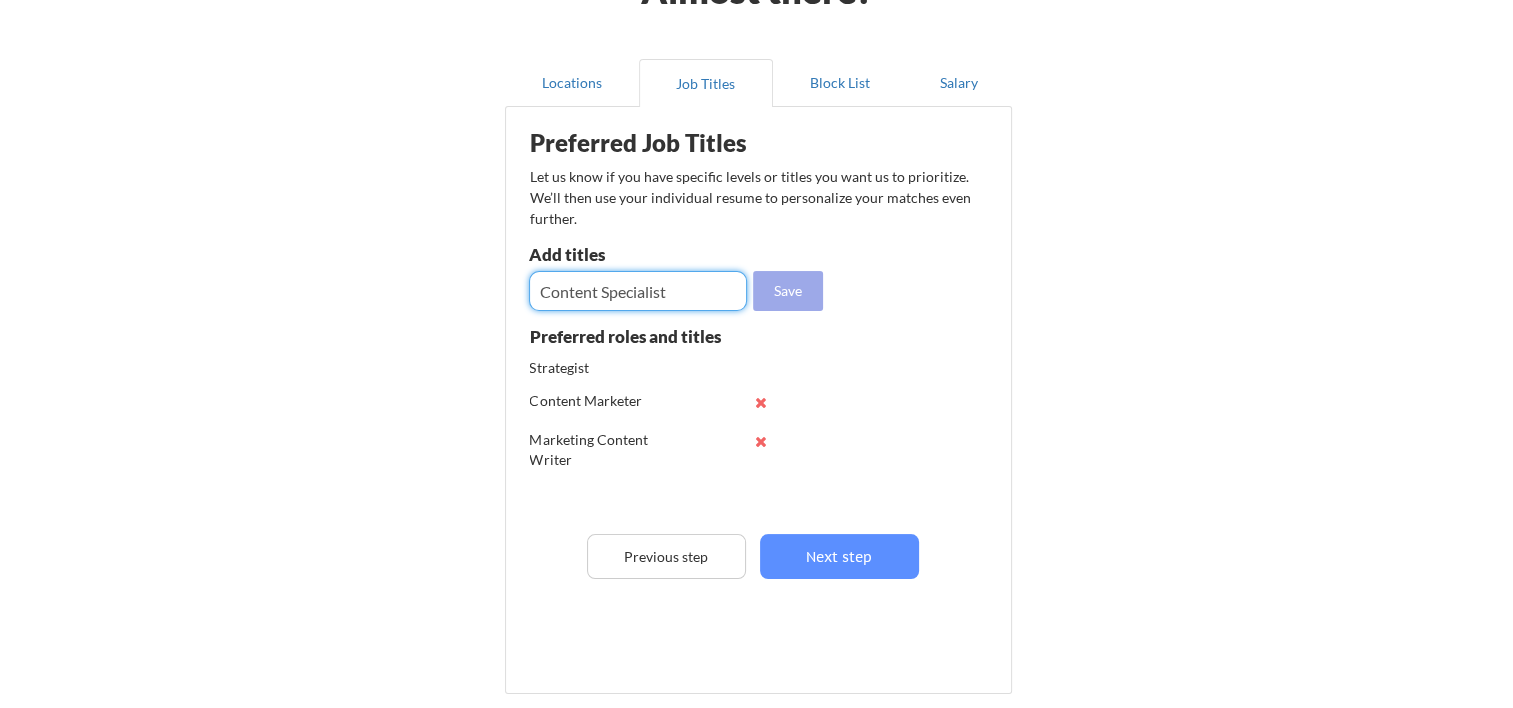 type on "Content Specialist" 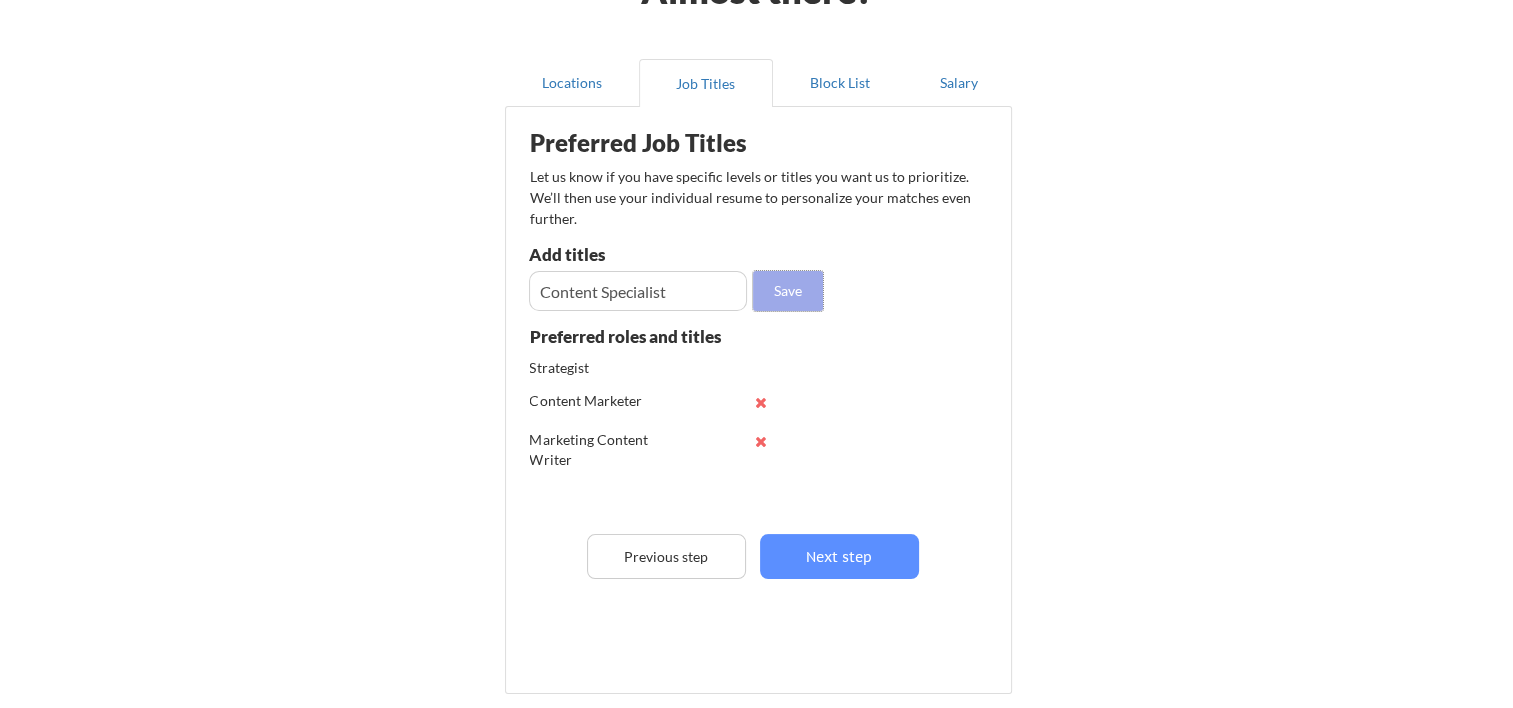 click on "Save" at bounding box center [788, 291] 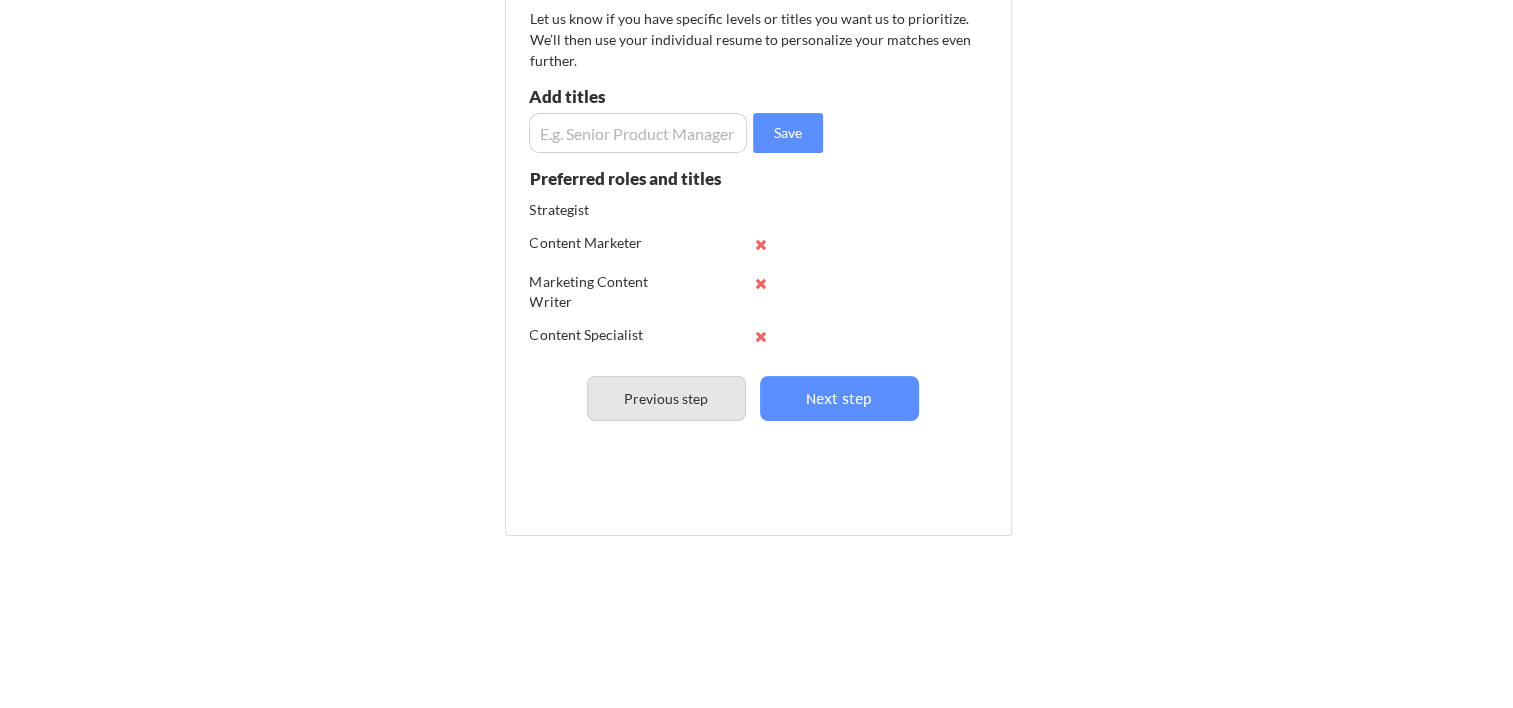 scroll, scrollTop: 307, scrollLeft: 0, axis: vertical 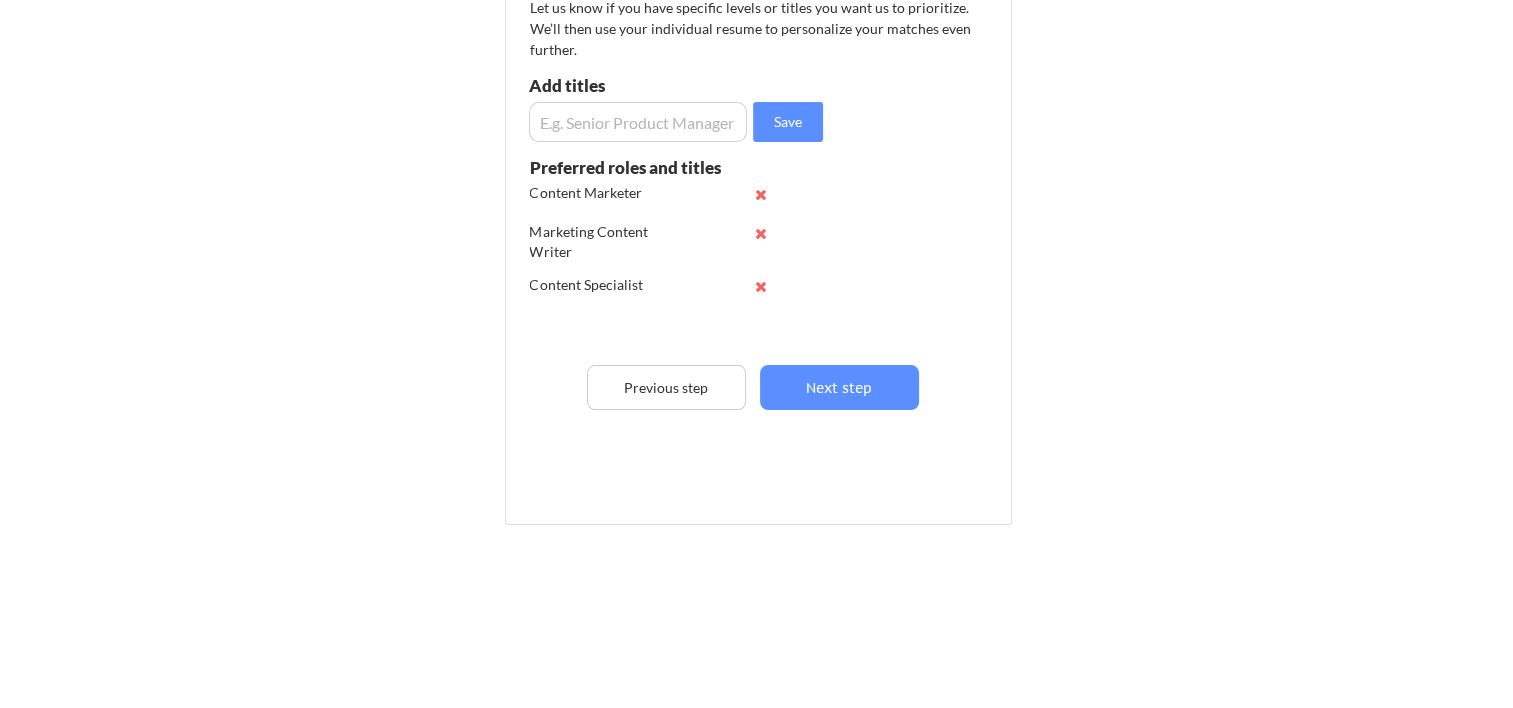 click at bounding box center [638, 122] 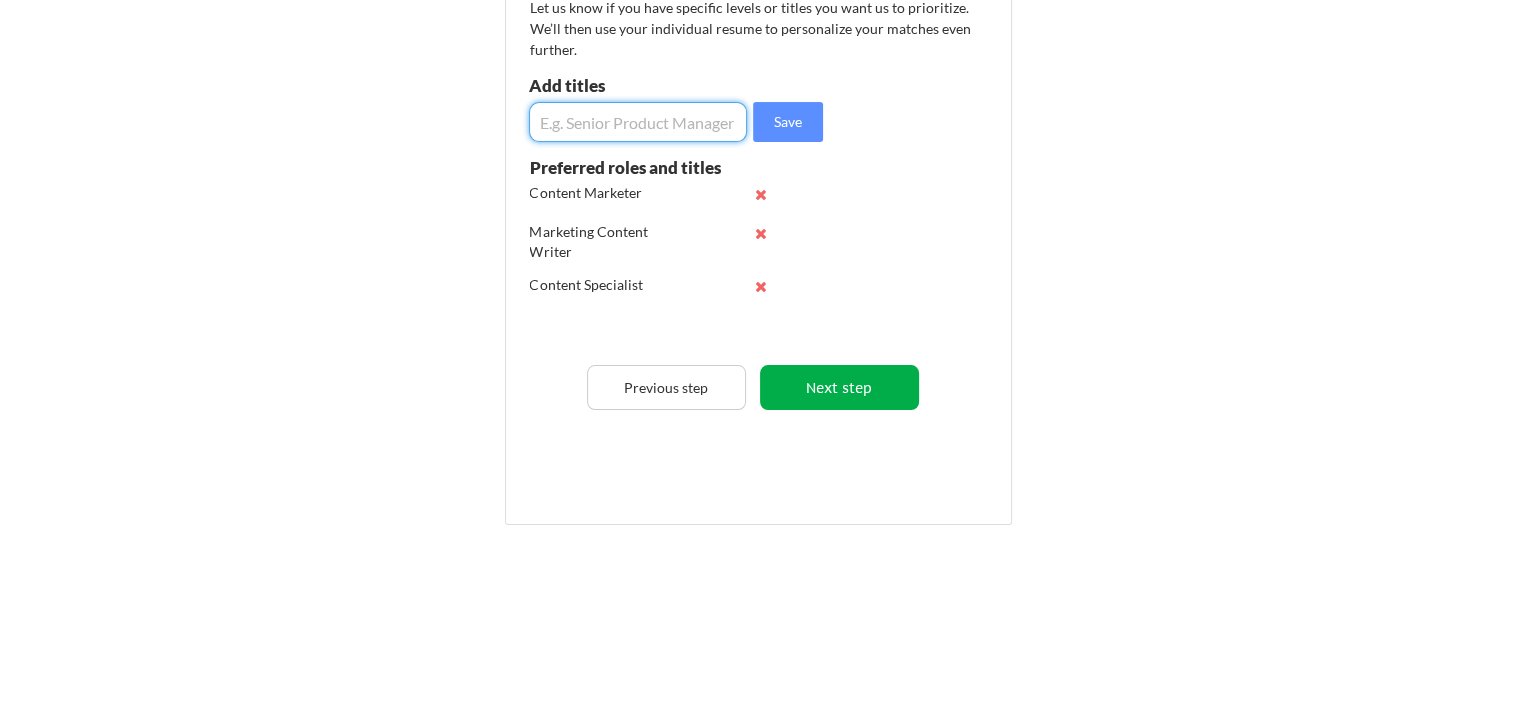 click on "Next step" at bounding box center (839, 387) 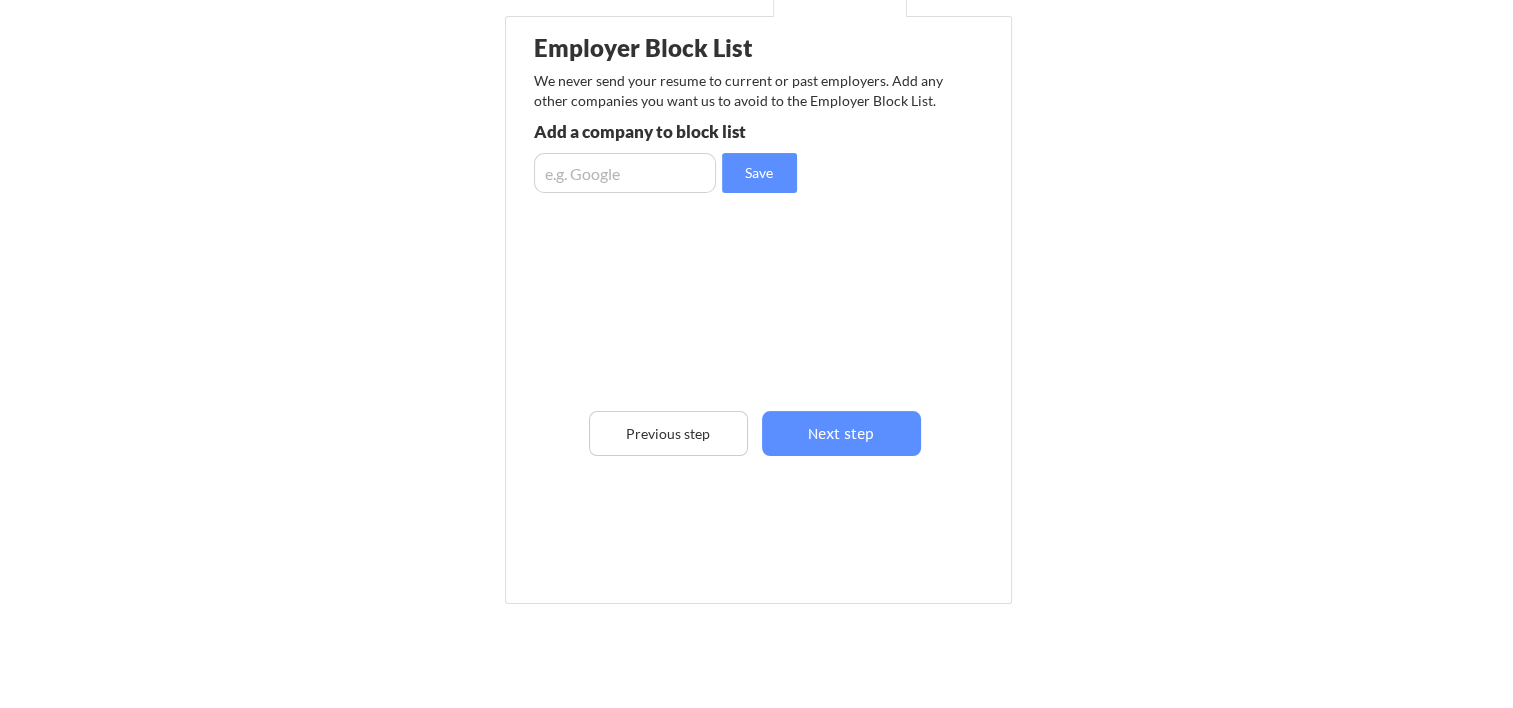 scroll, scrollTop: 173, scrollLeft: 0, axis: vertical 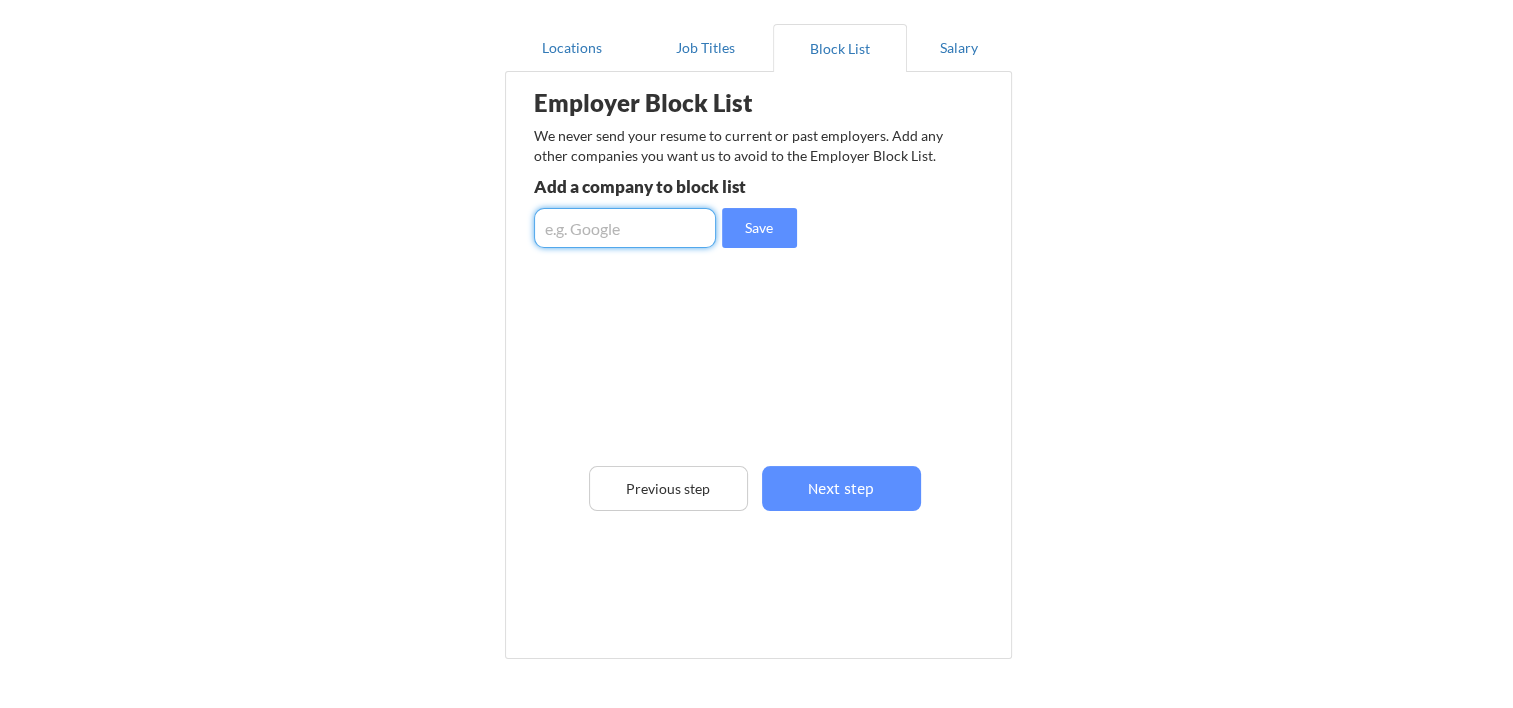 click at bounding box center [625, 228] 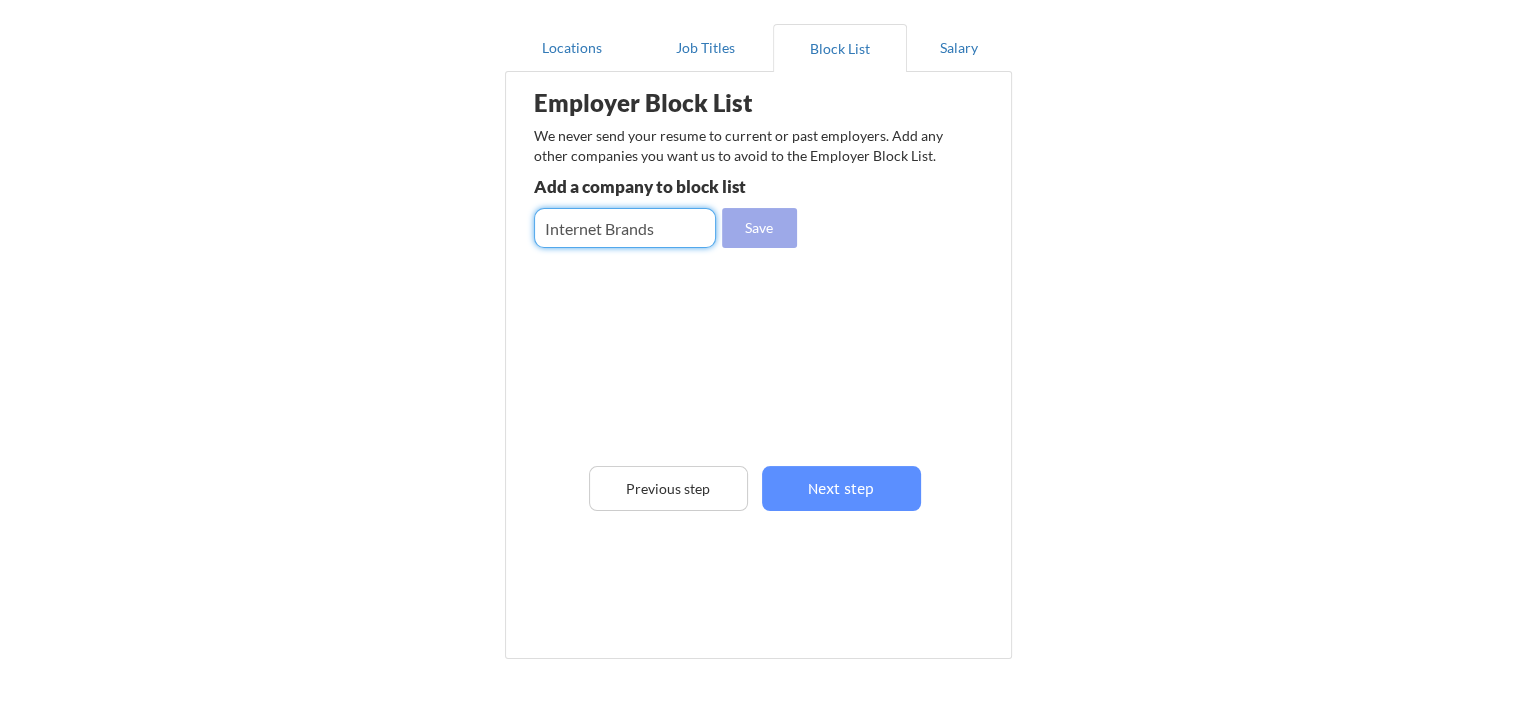 type on "Internet Brands" 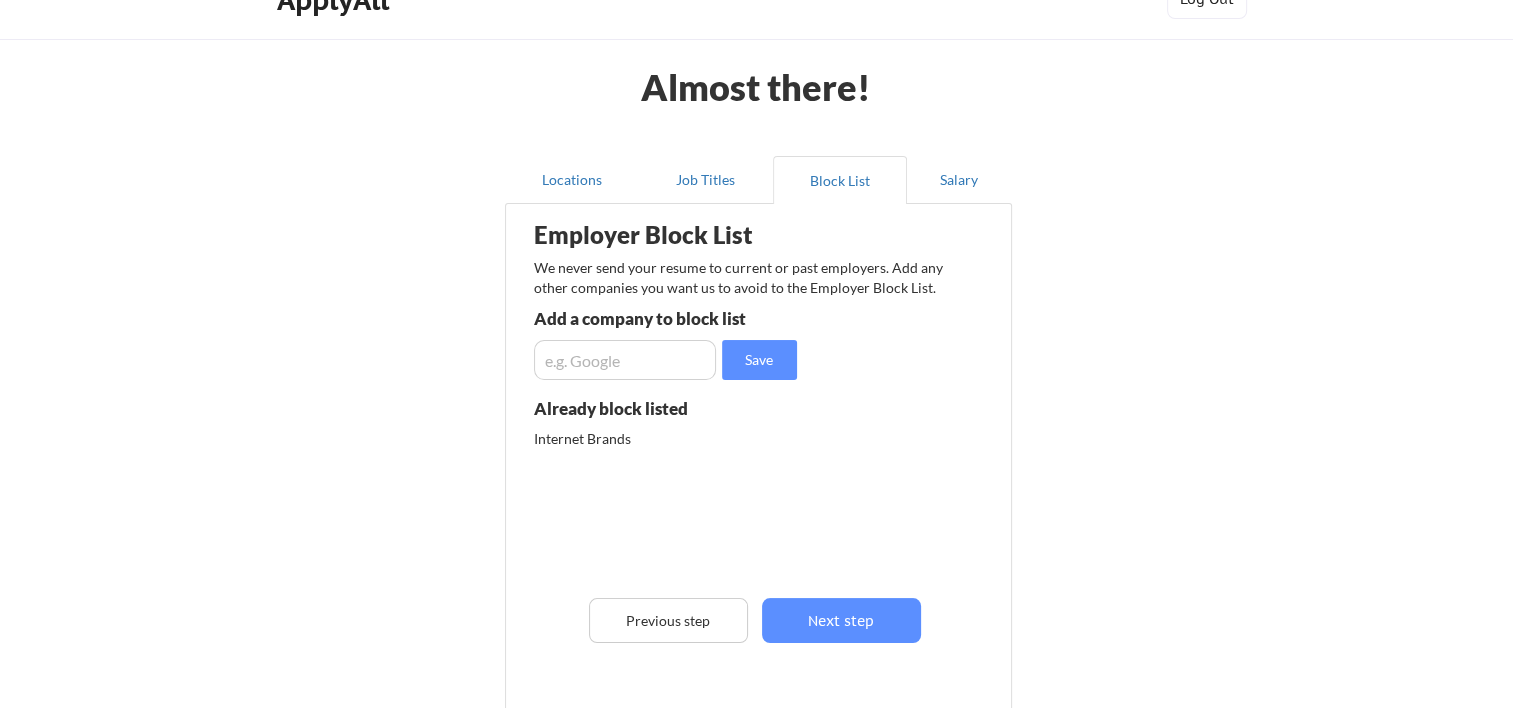 scroll, scrollTop: 40, scrollLeft: 0, axis: vertical 